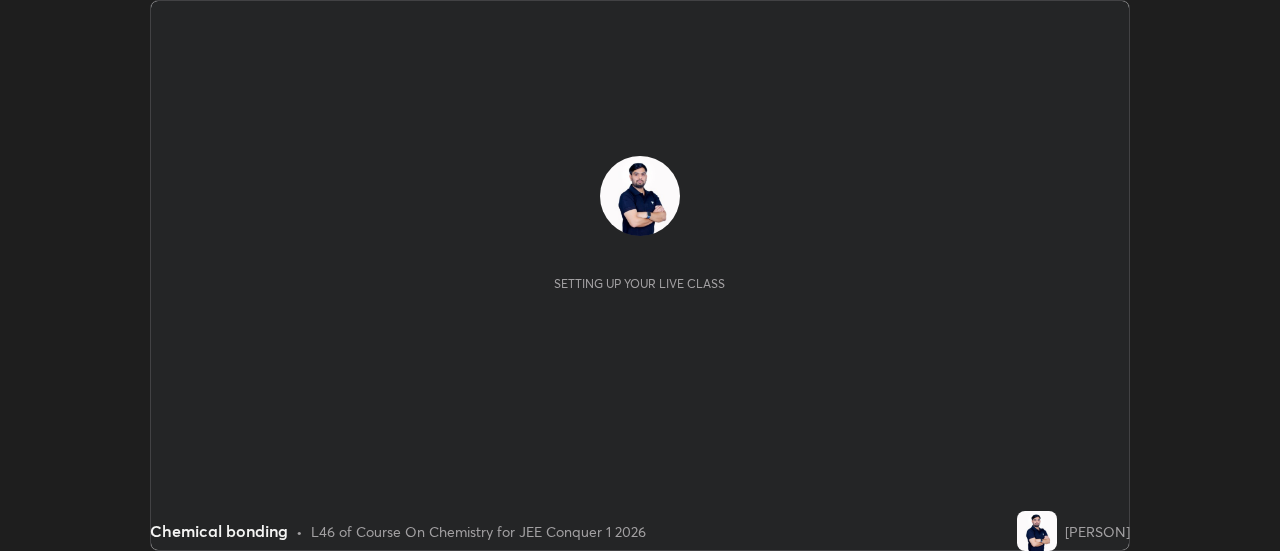 scroll, scrollTop: 0, scrollLeft: 0, axis: both 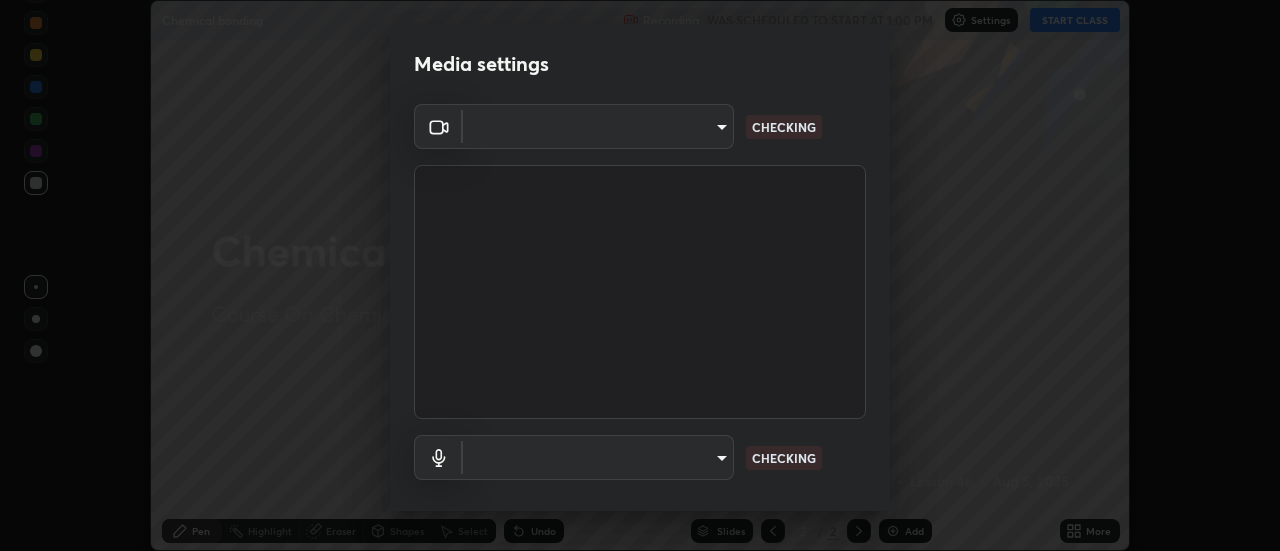 type on "[HASH]" 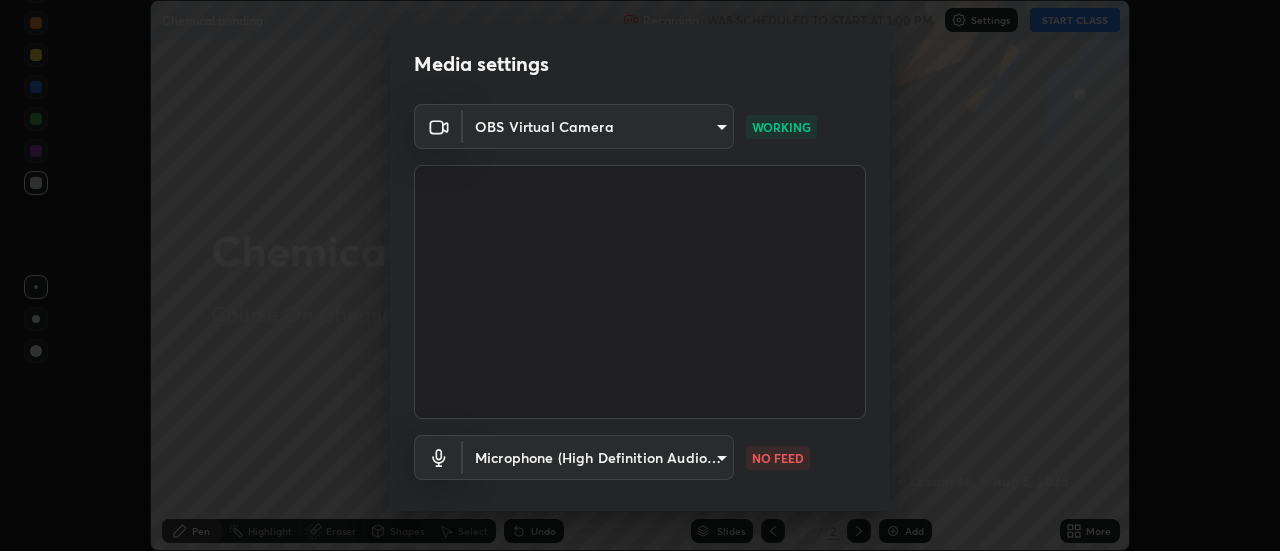 click on "Erase all Chemical bonding Recording WAS SCHEDULED TO START AT 1:00 PM Settings START CLASS Setting up your live class Chemical bonding • L46 of Course On Chemistry for JEE Conquer 1 2026 [PERSON] Pen Highlight Eraser Shapes Select Undo Slides 2 / 2 Add More No doubts shared Encourage your learners to ask a doubt for better clarity Report an issue Reason for reporting Buffering Chat not working Audio - Video sync issue Educator video quality low ​ Attach an image Report Media settings OBS Virtual Camera [HASH] WORKING Microphone (High Definition Audio Device) [HASH] NO FEED 1 / 5 Next" at bounding box center [640, 275] 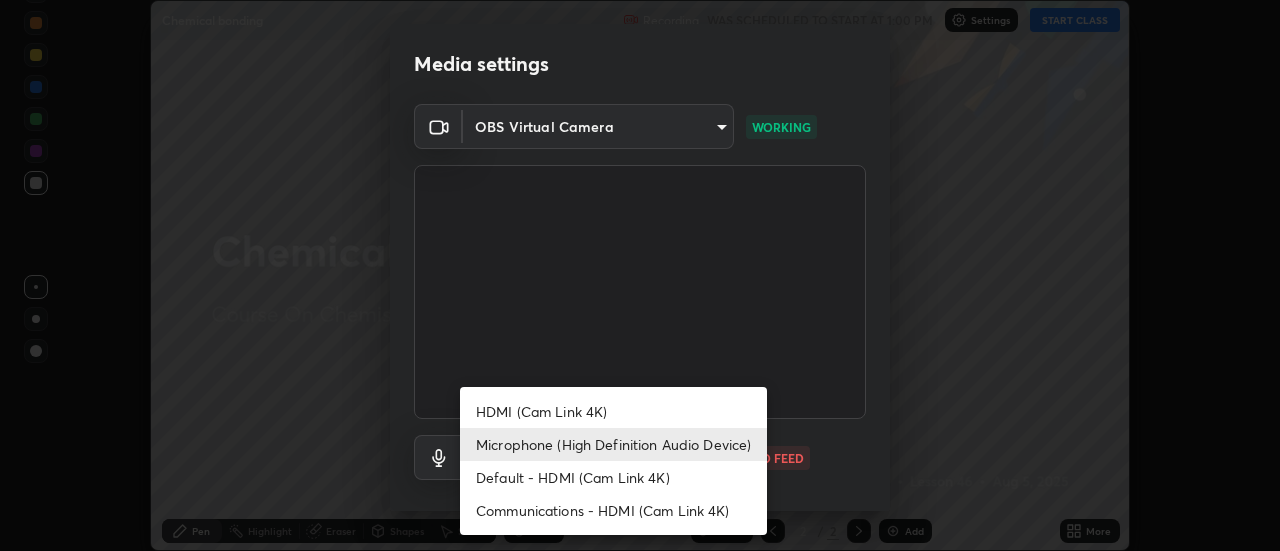 click on "HDMI (Cam Link 4K)" at bounding box center (613, 411) 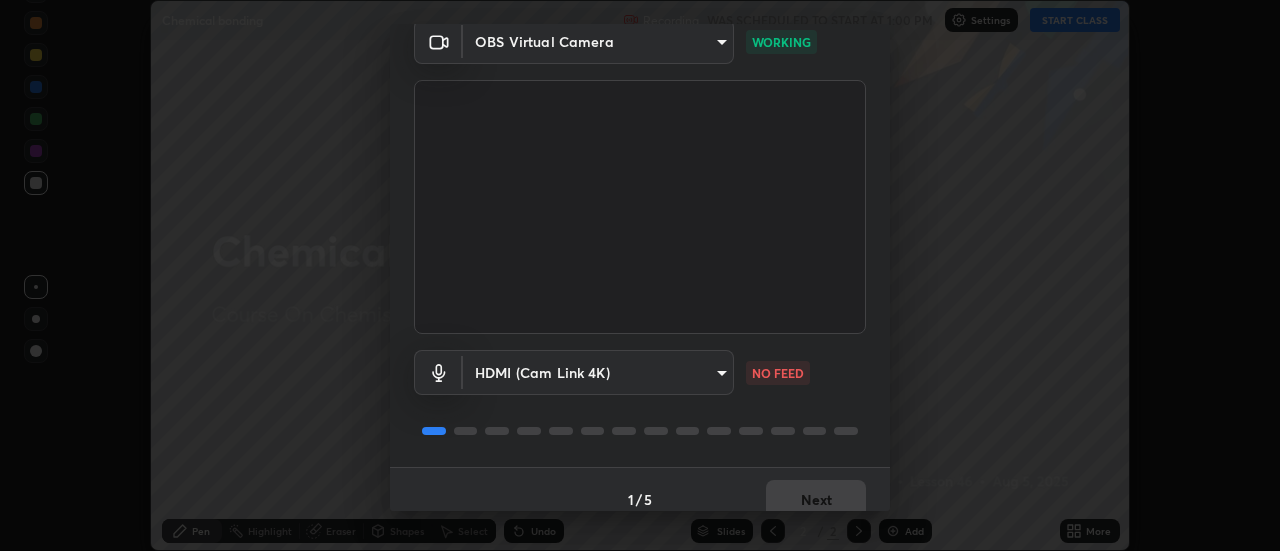 scroll, scrollTop: 105, scrollLeft: 0, axis: vertical 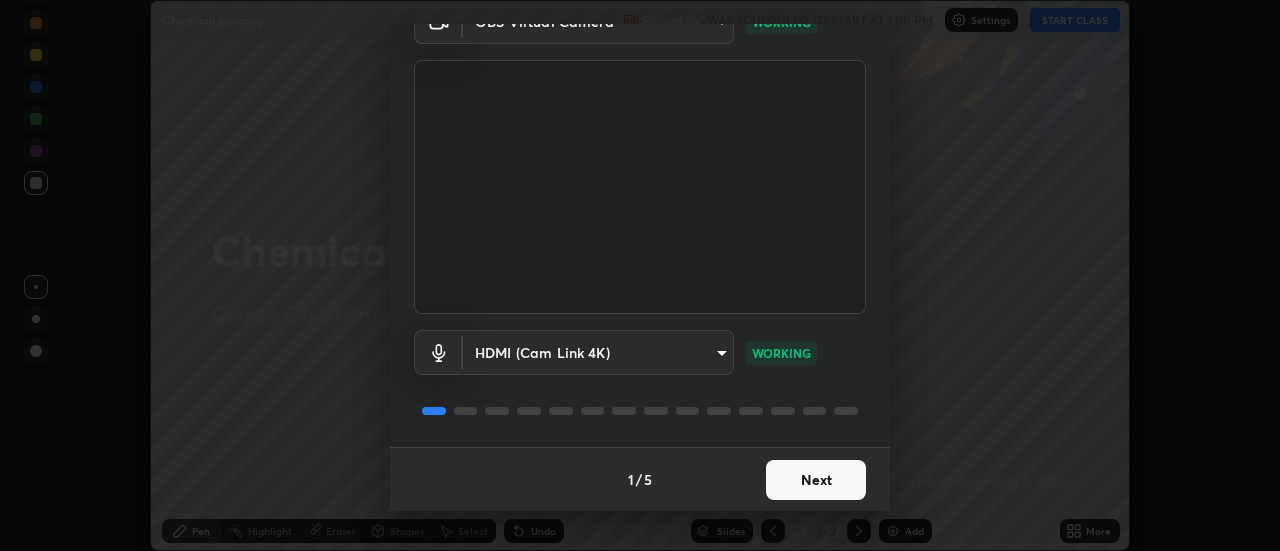 click on "Next" at bounding box center [816, 480] 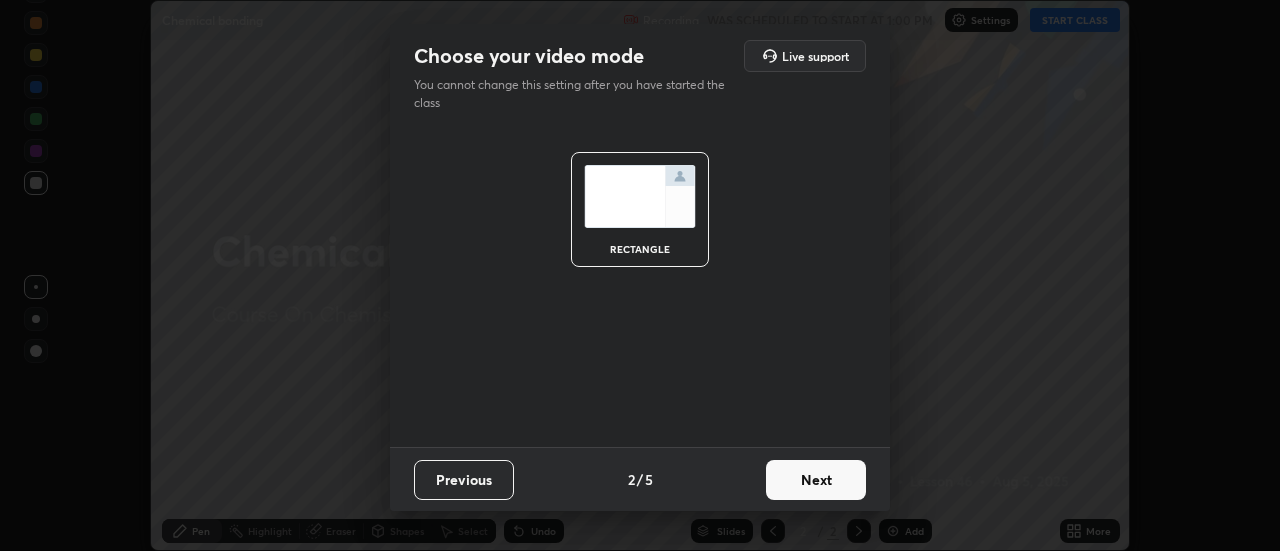 scroll, scrollTop: 0, scrollLeft: 0, axis: both 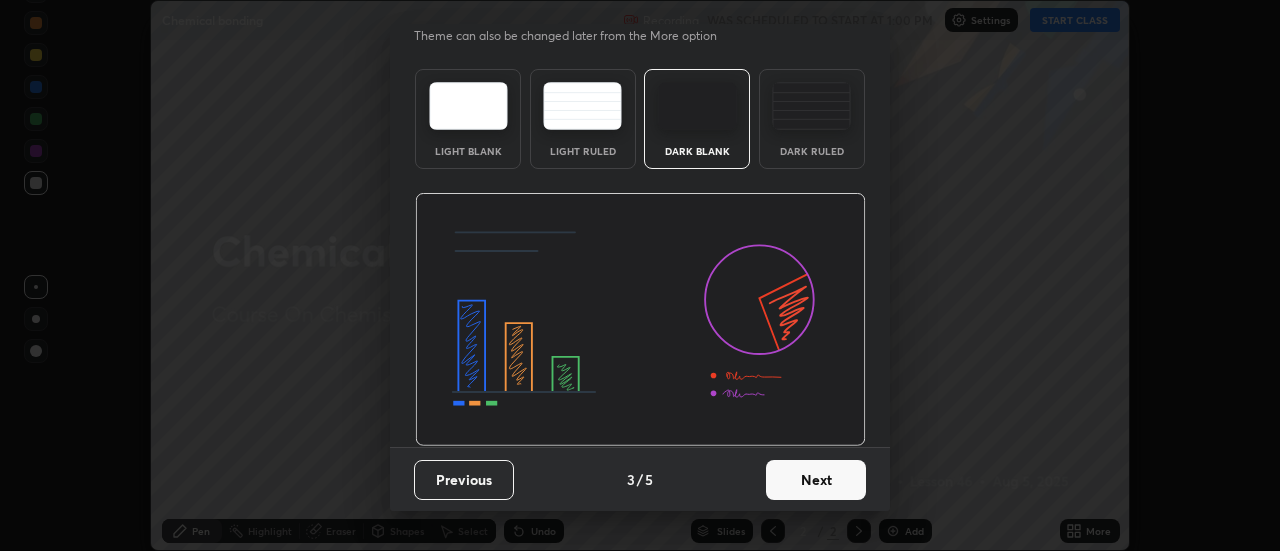 click on "Next" at bounding box center (816, 480) 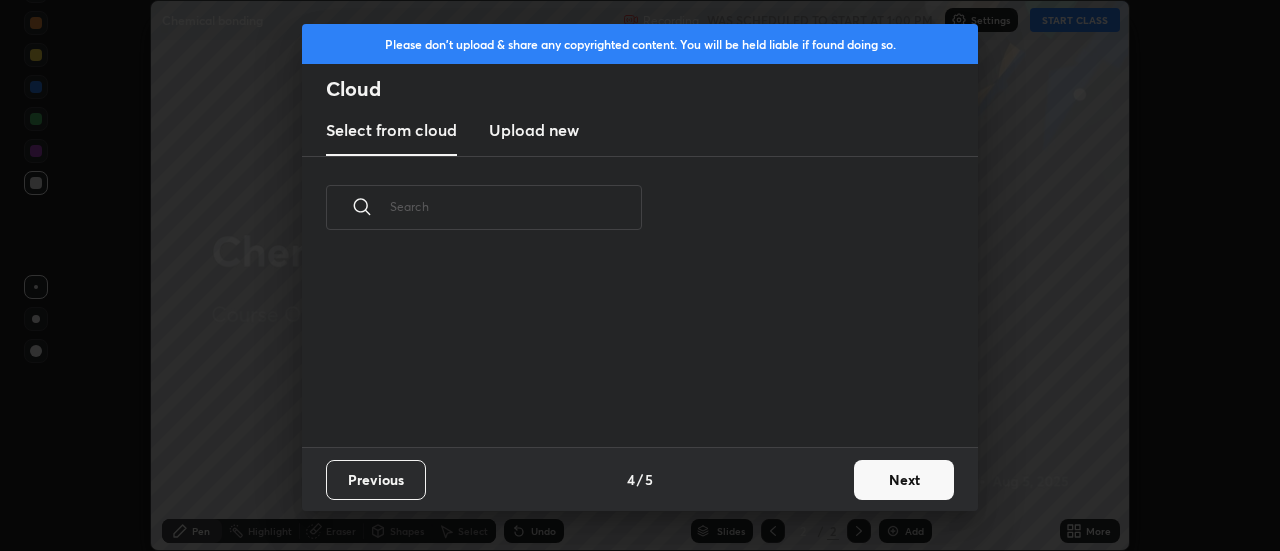 scroll, scrollTop: 0, scrollLeft: 0, axis: both 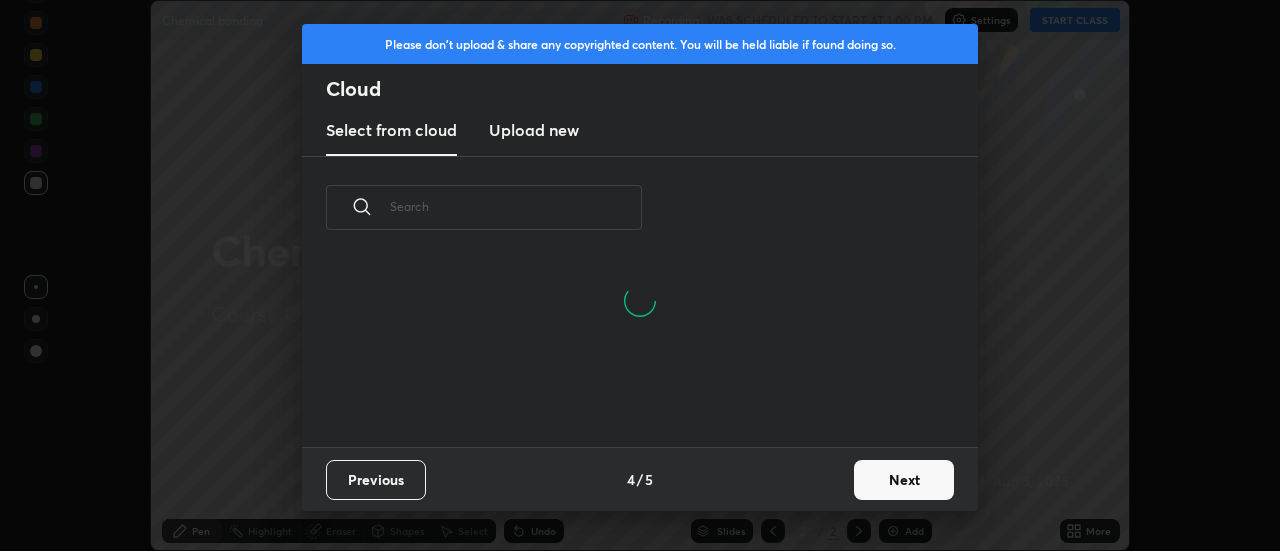 click on "Next" at bounding box center (904, 480) 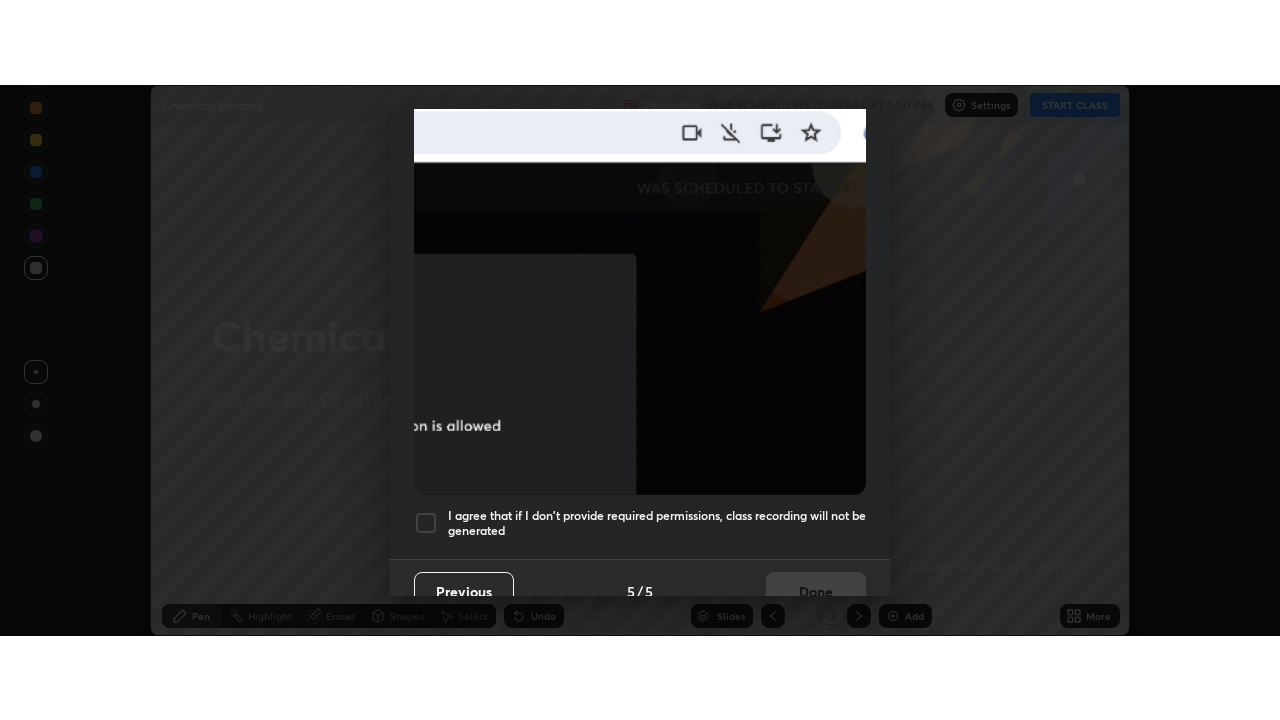 scroll, scrollTop: 513, scrollLeft: 0, axis: vertical 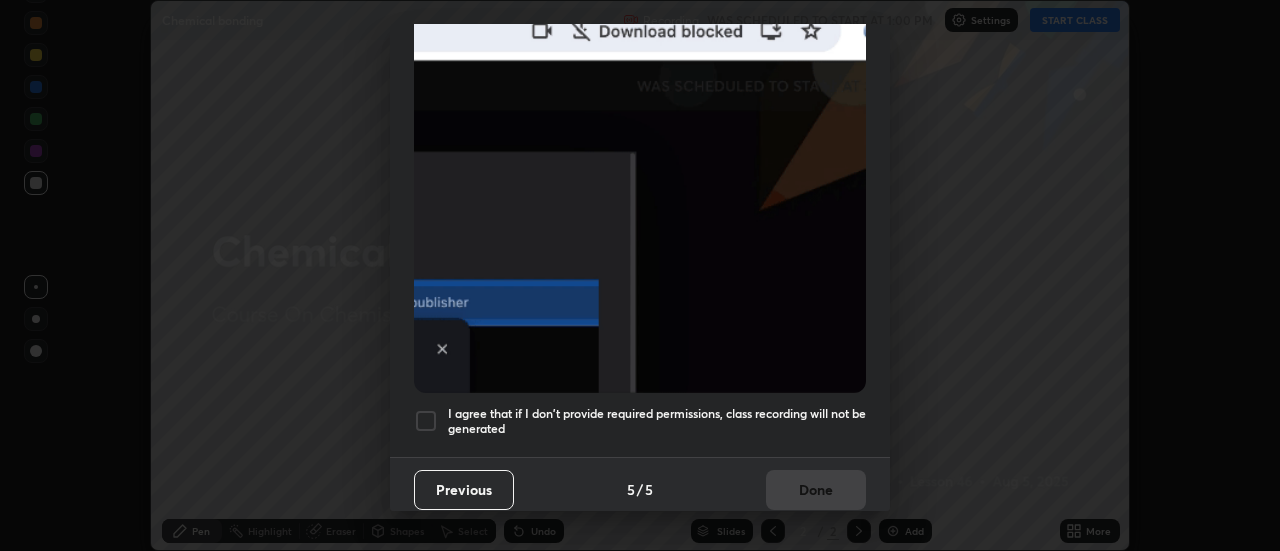 click at bounding box center [426, 421] 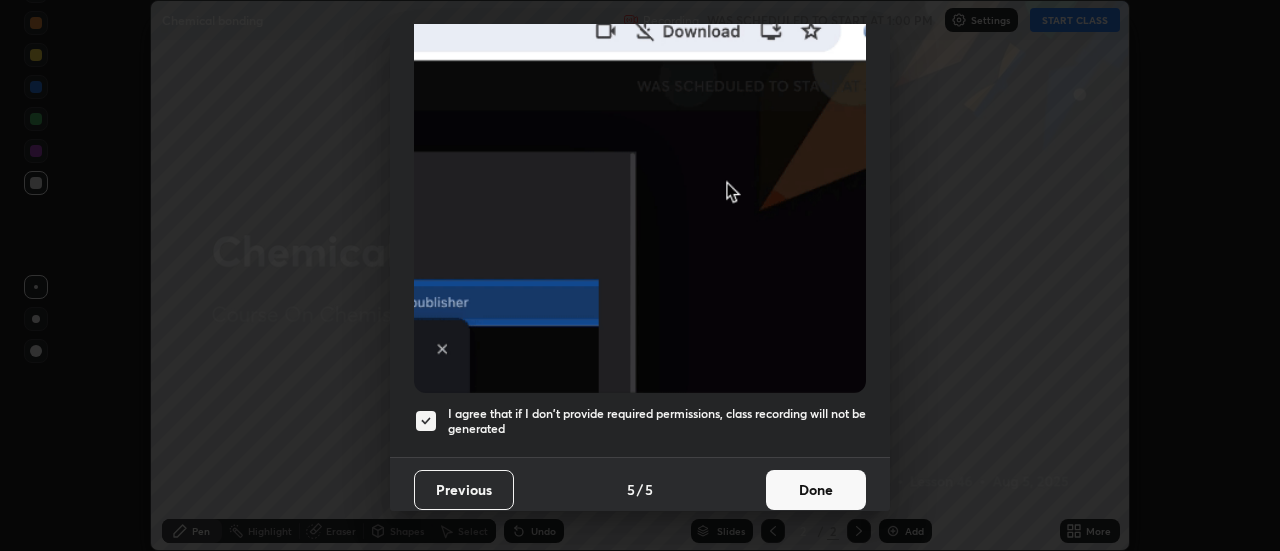 click on "Done" at bounding box center (816, 490) 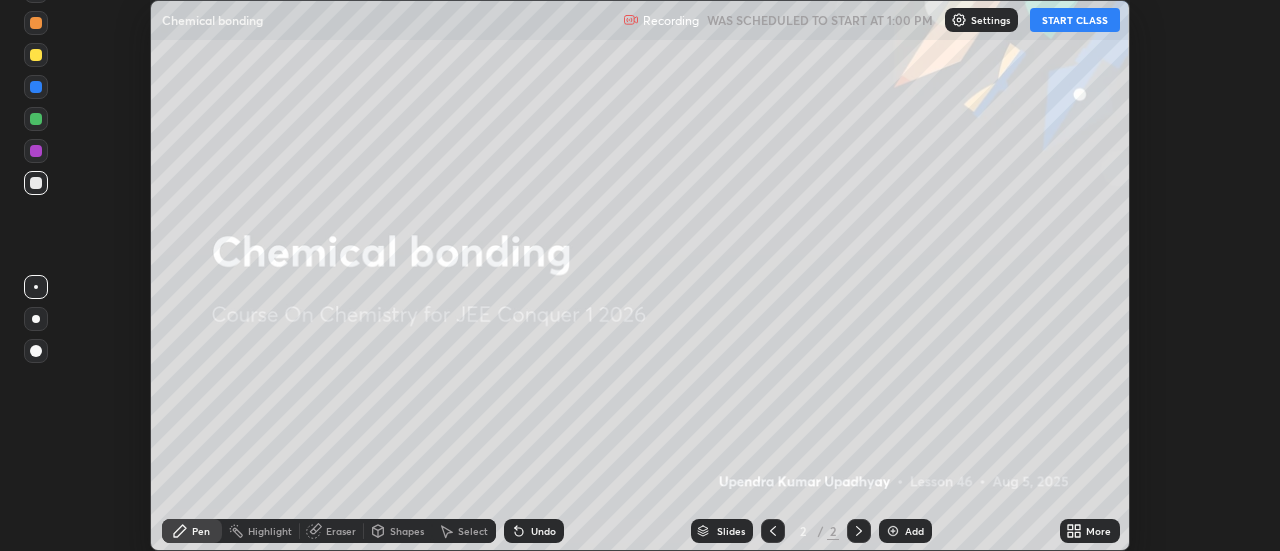 click on "START CLASS" at bounding box center [1075, 20] 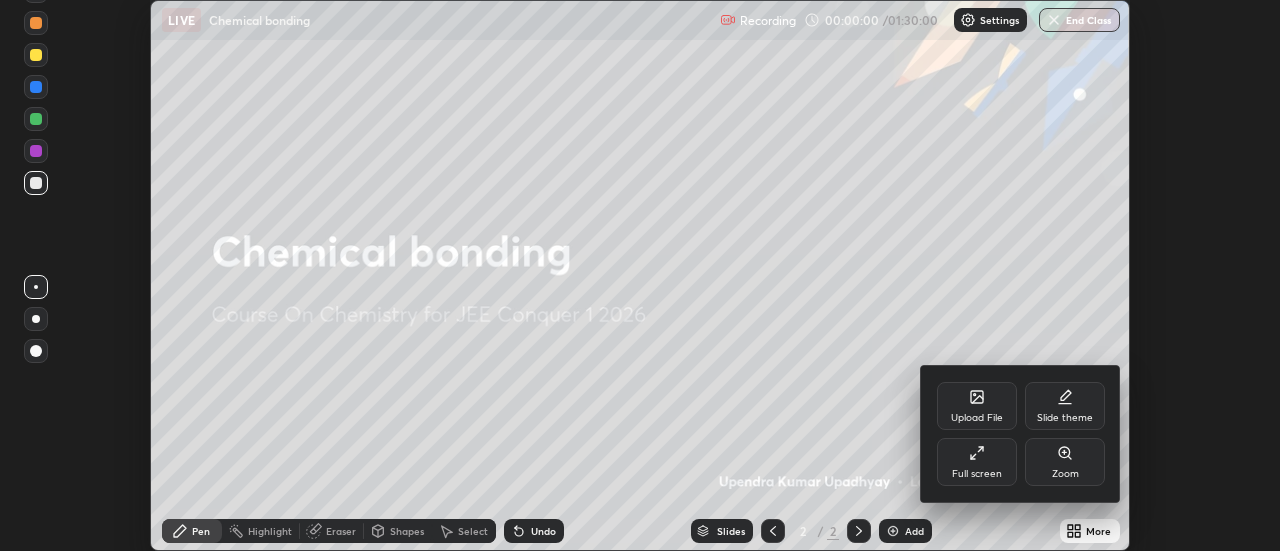 click on "Full screen" at bounding box center (977, 474) 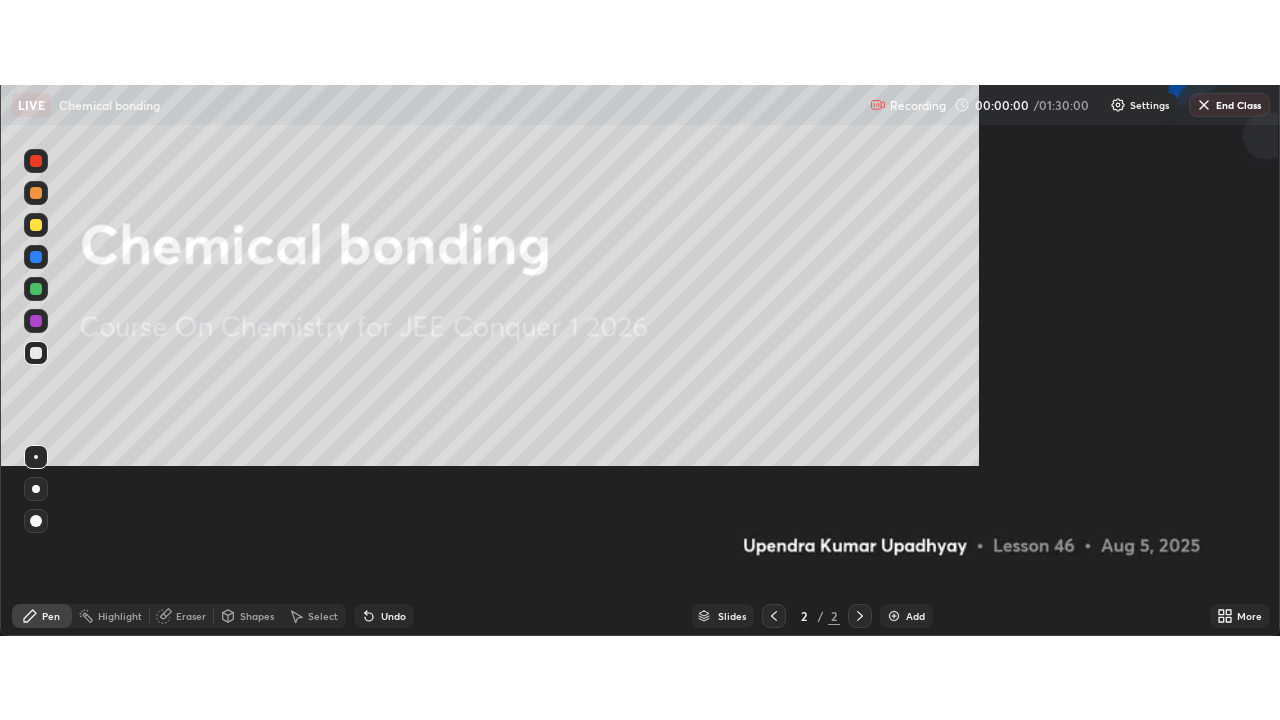 scroll, scrollTop: 99280, scrollLeft: 98720, axis: both 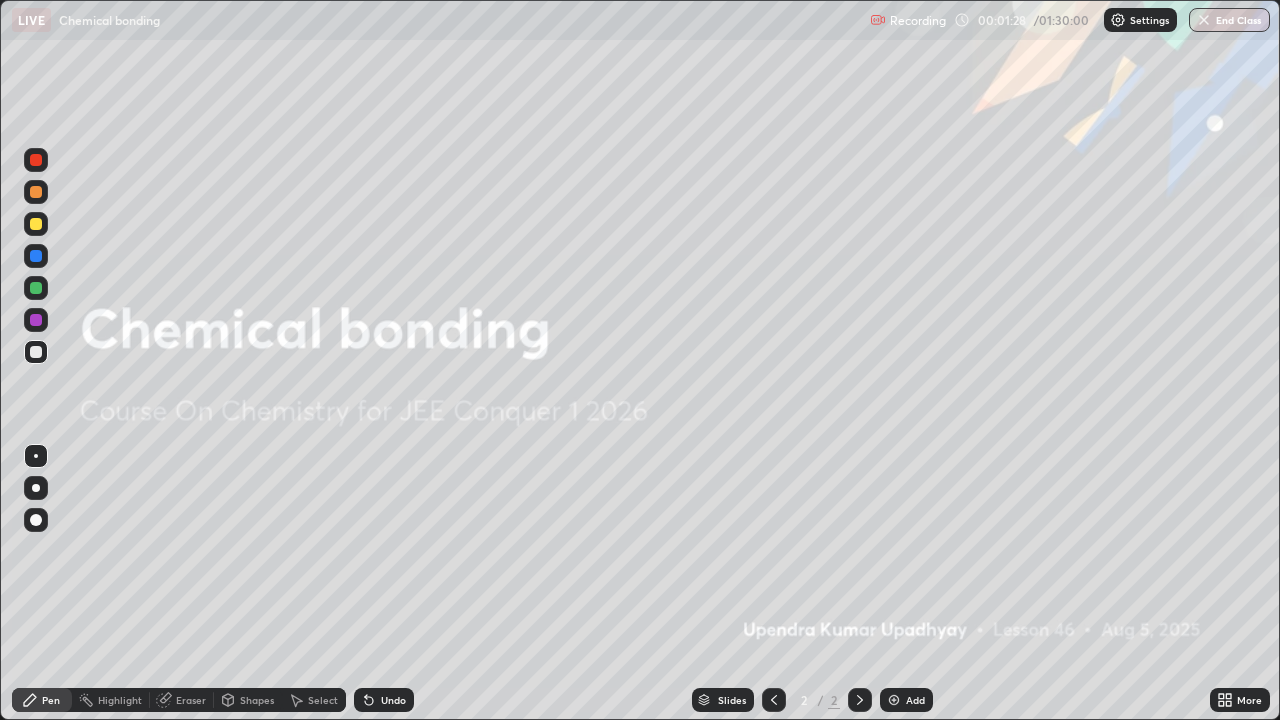click on "Add" at bounding box center (906, 700) 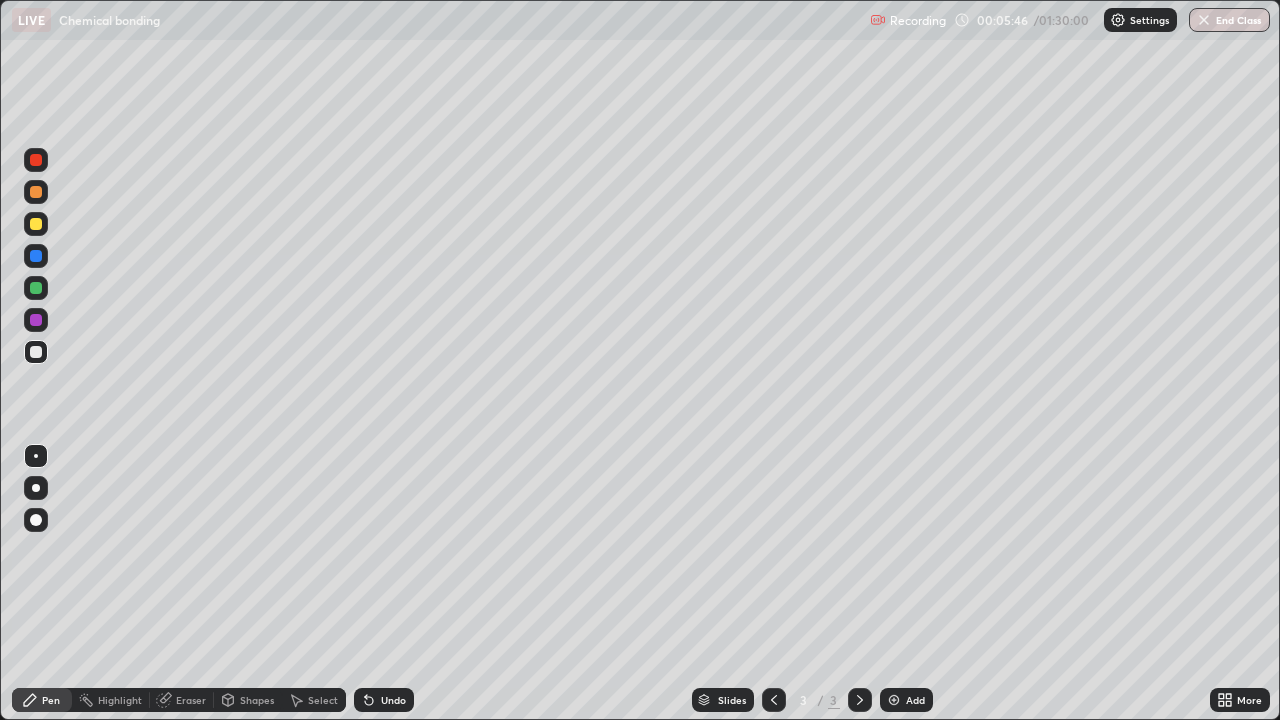 click at bounding box center (894, 700) 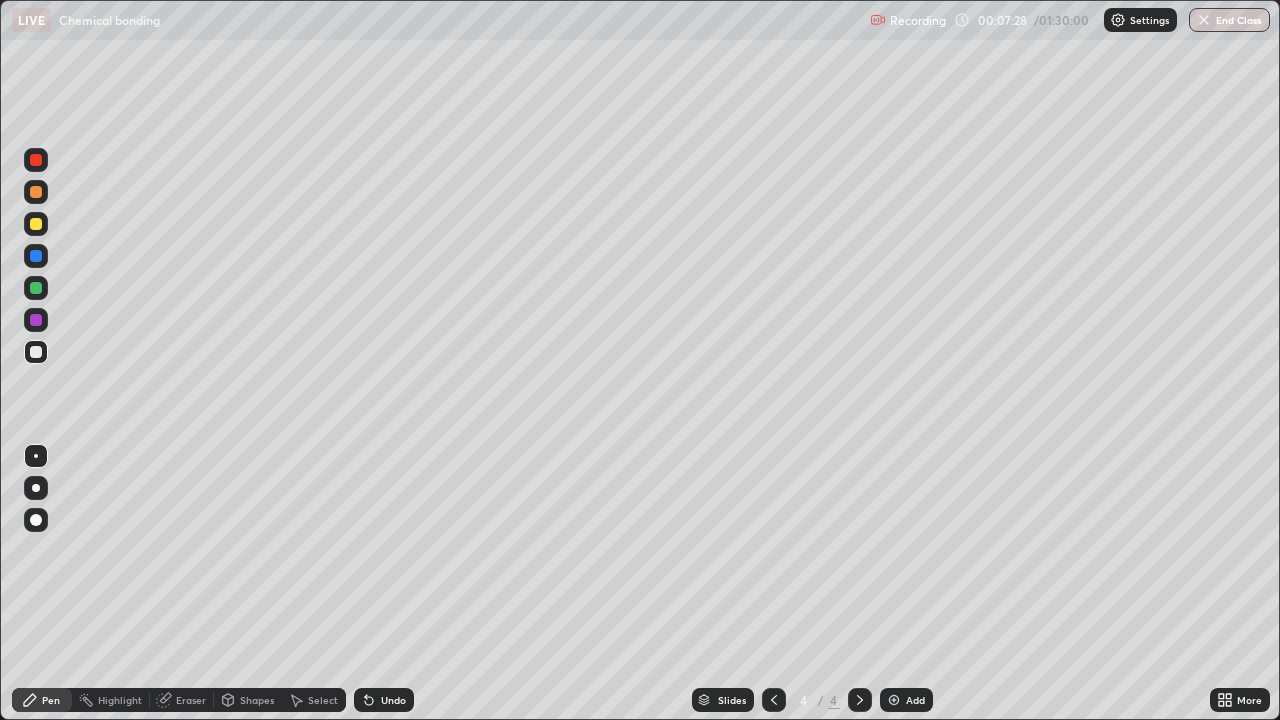 click at bounding box center (894, 700) 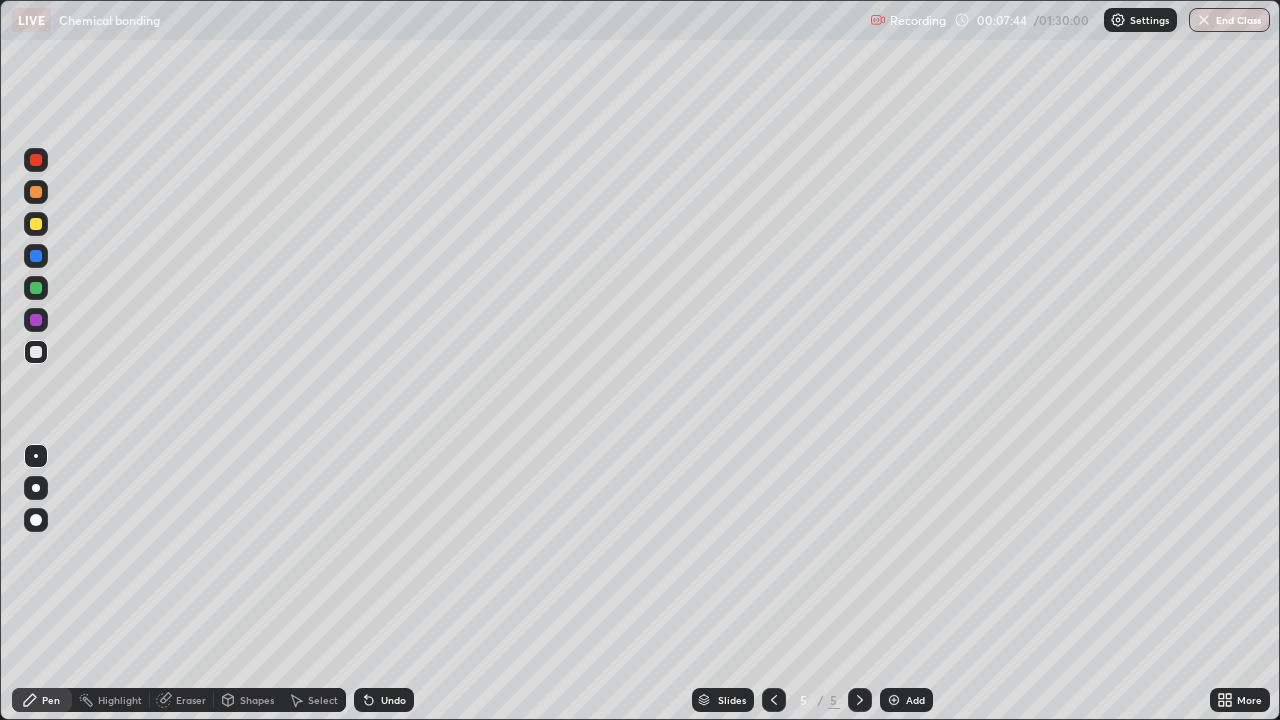 click on "Undo" at bounding box center [384, 700] 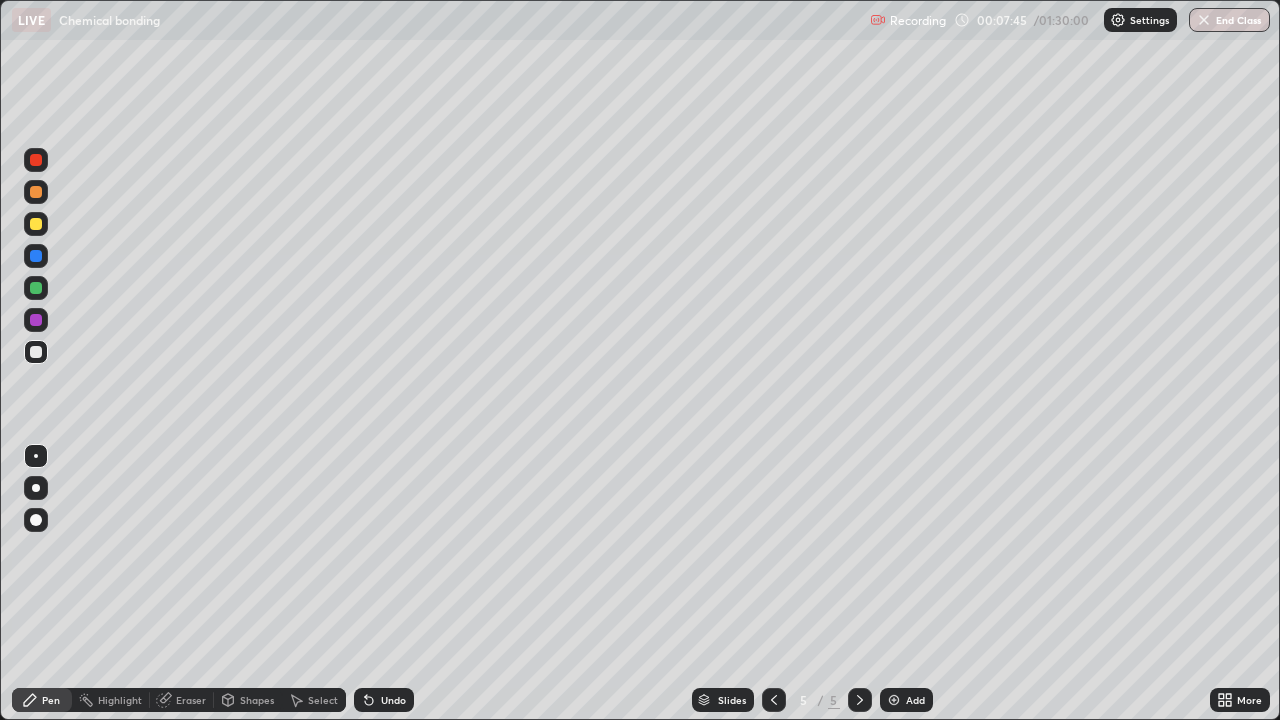 click on "Undo" at bounding box center [384, 700] 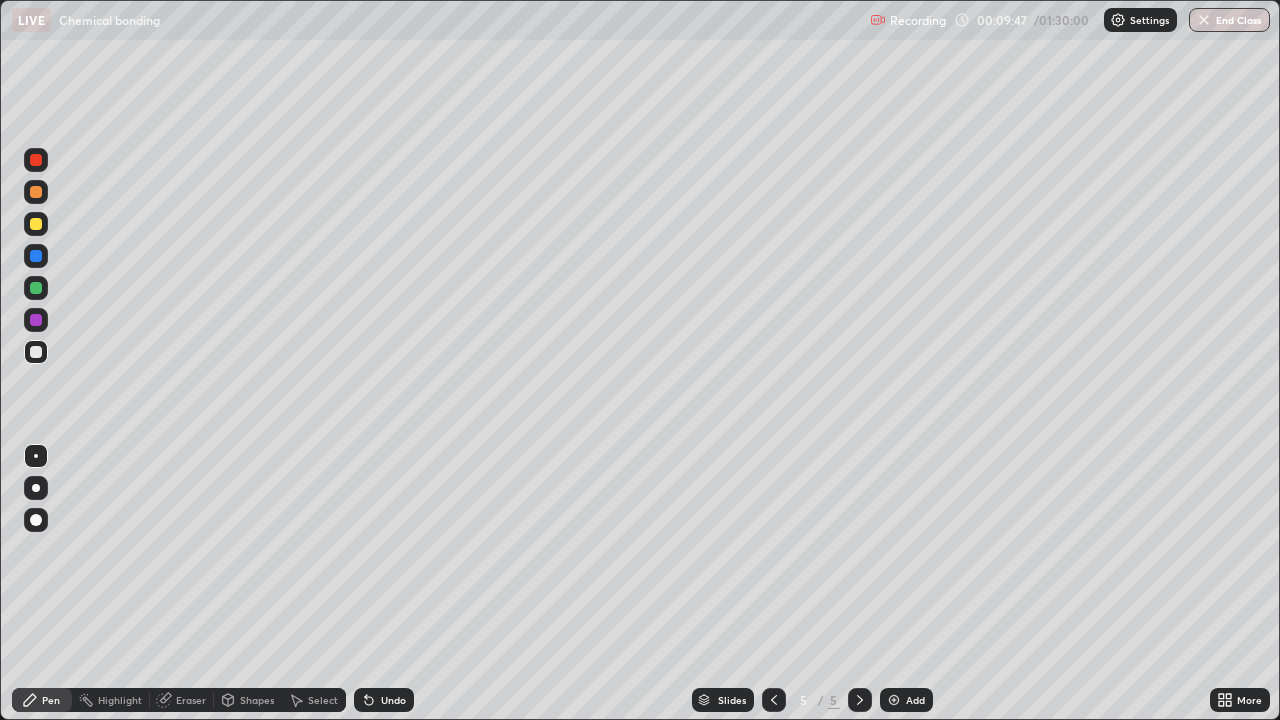 click at bounding box center [36, 288] 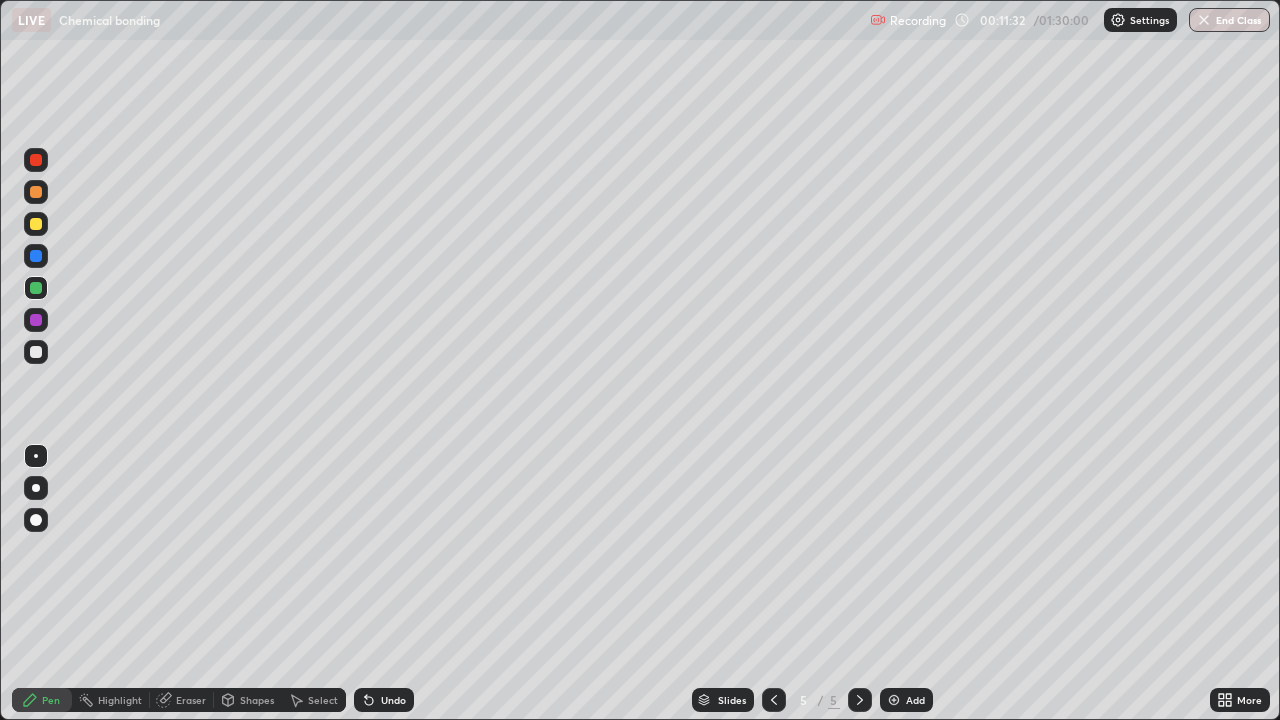 click on "Undo" at bounding box center (384, 700) 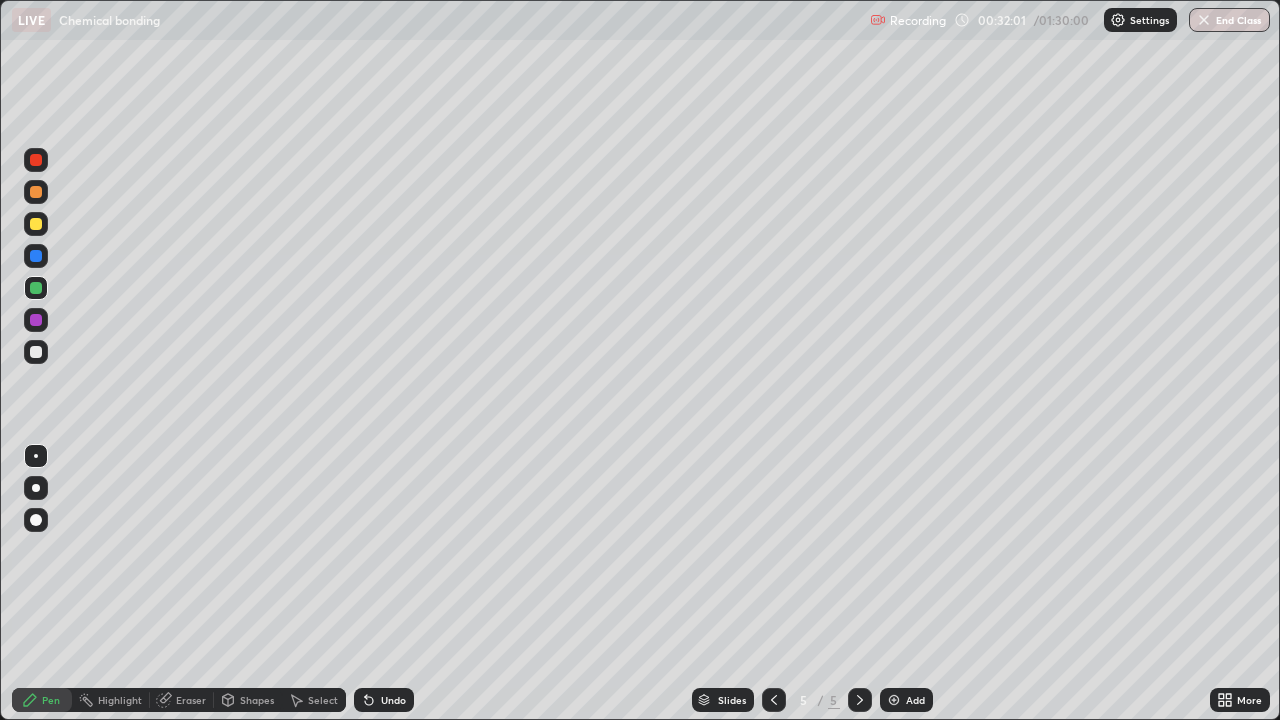 click at bounding box center (894, 700) 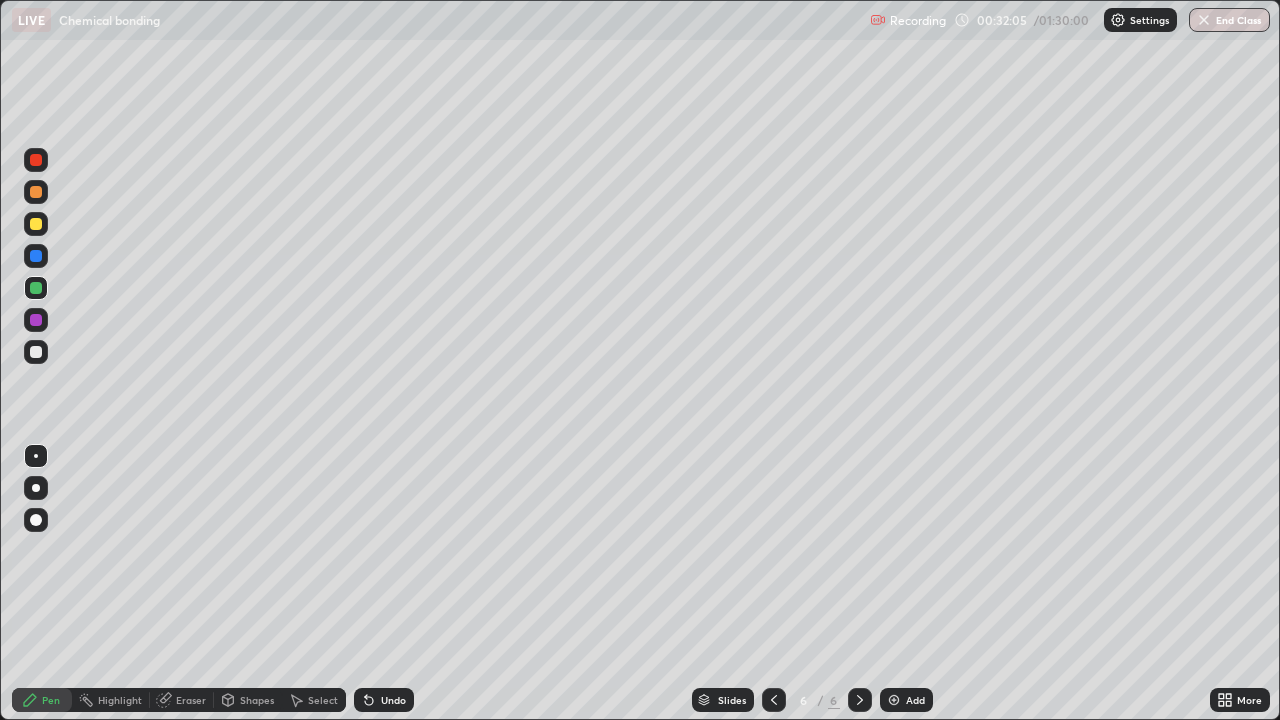 click on "Undo" at bounding box center [384, 700] 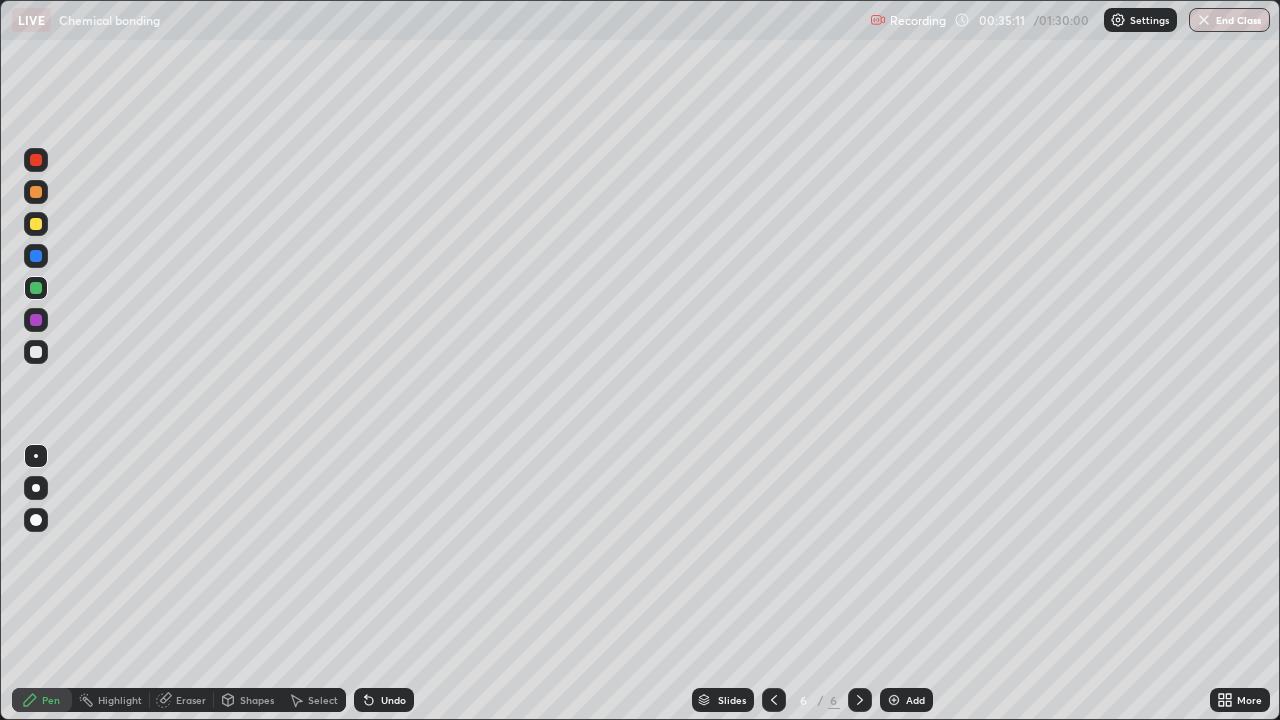 click on "Eraser" at bounding box center (182, 700) 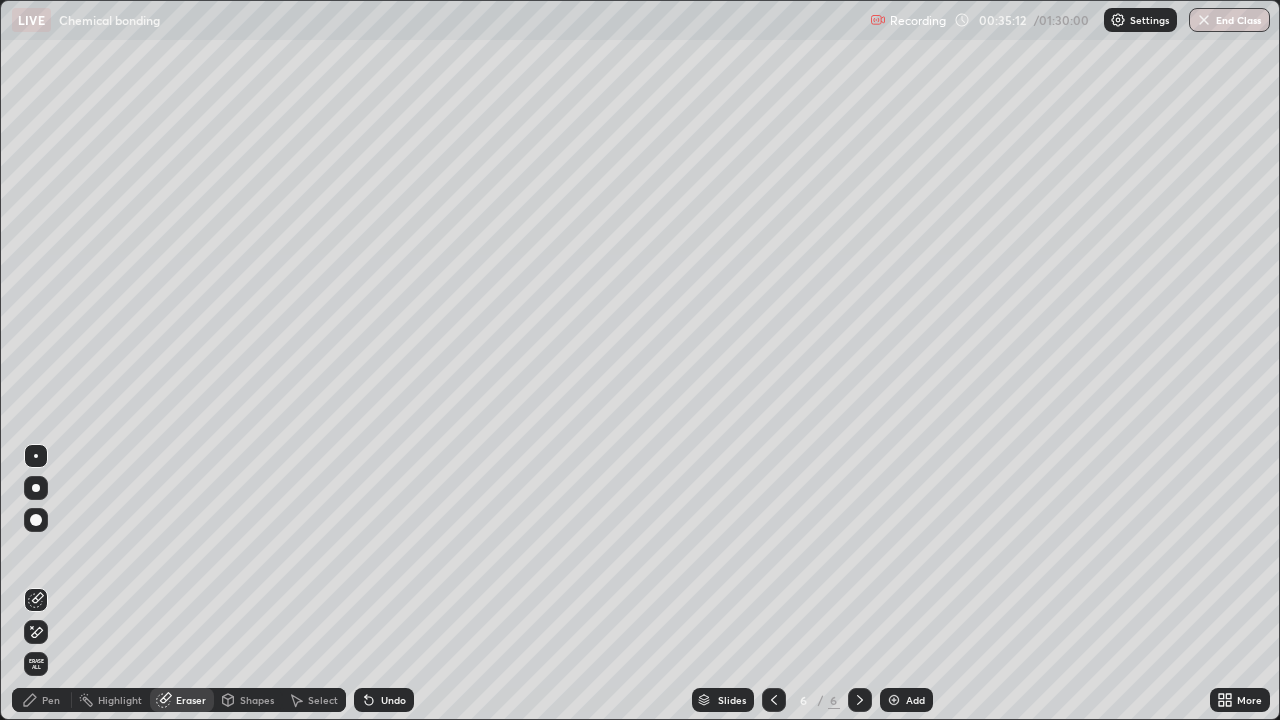 click at bounding box center [894, 700] 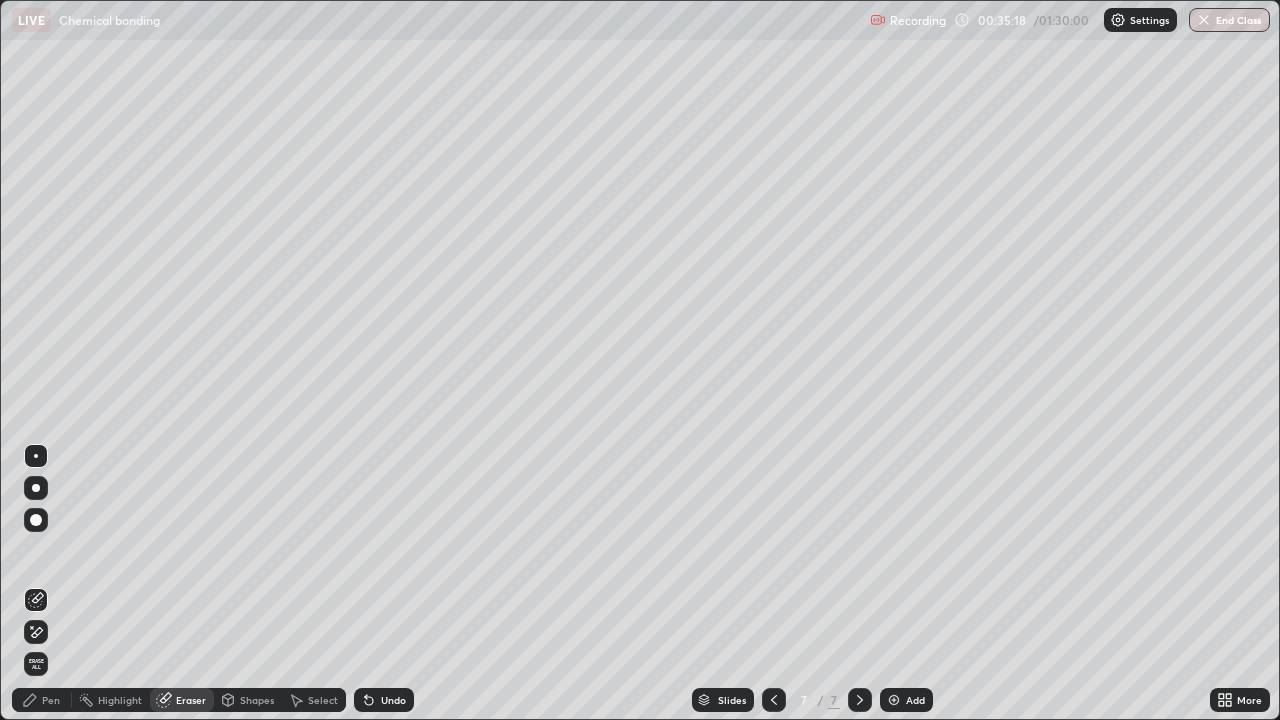 click on "Pen" at bounding box center (51, 700) 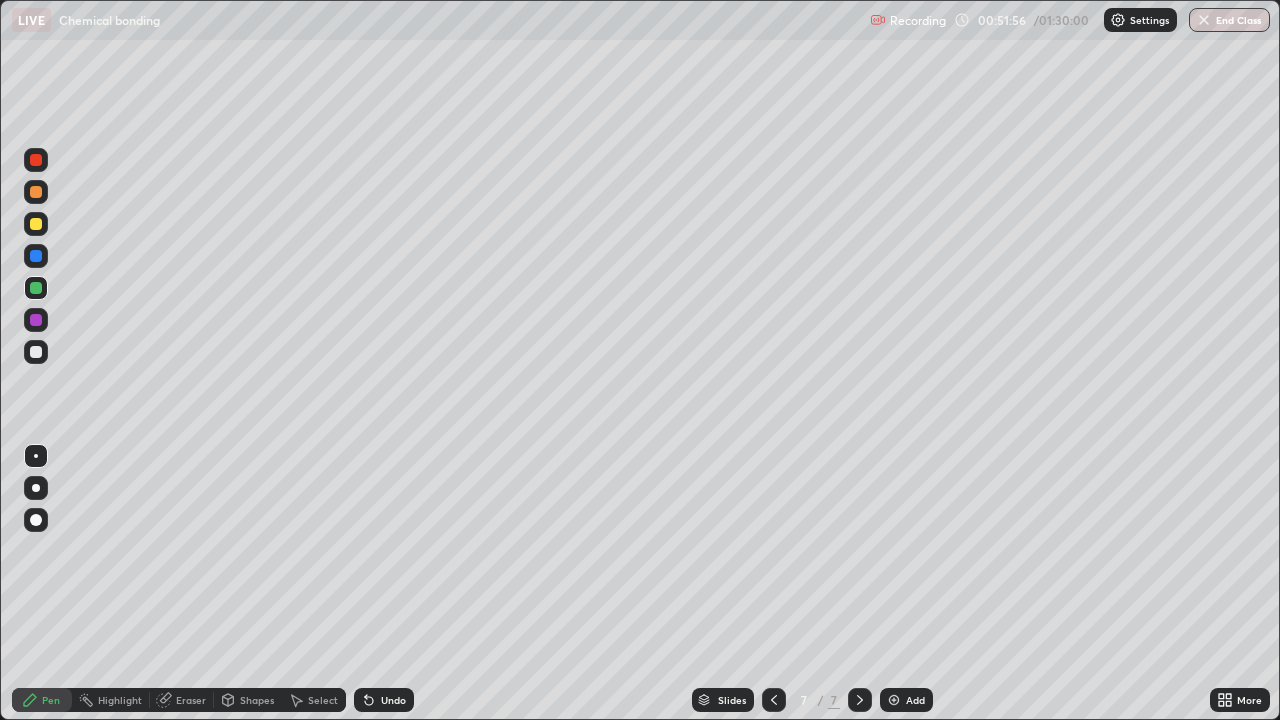 click at bounding box center [894, 700] 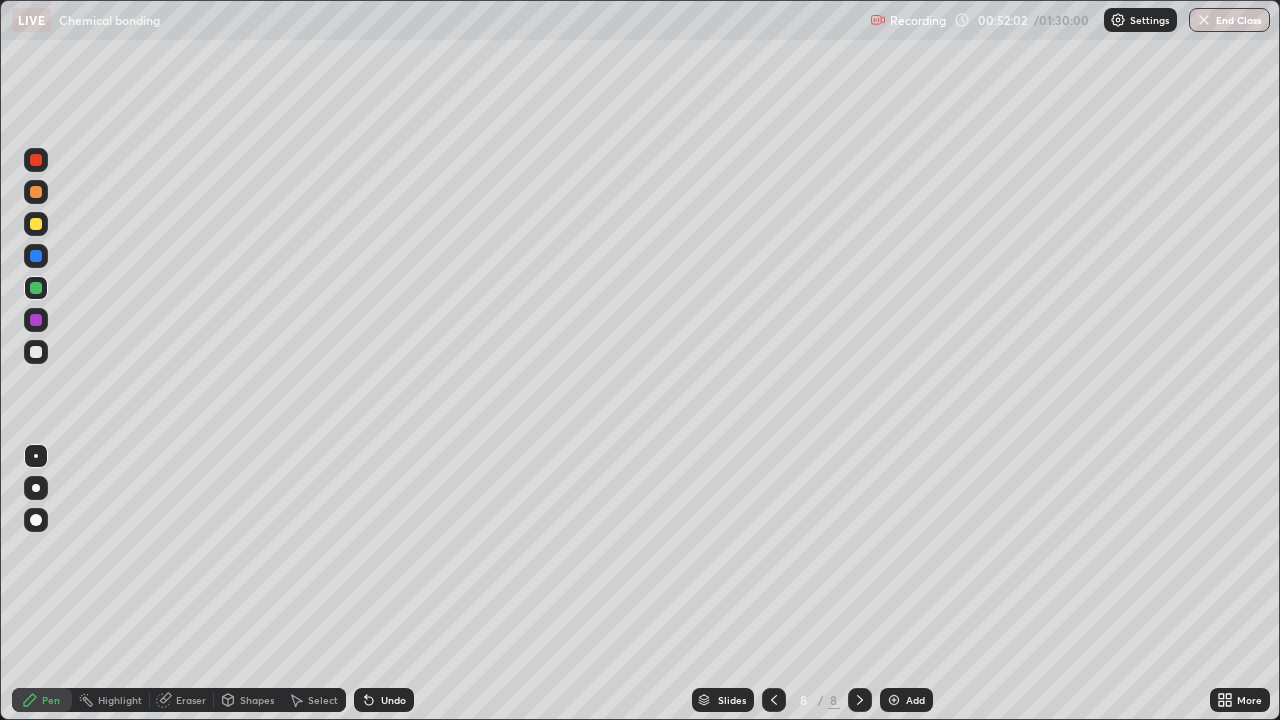 click on "Undo" at bounding box center (384, 700) 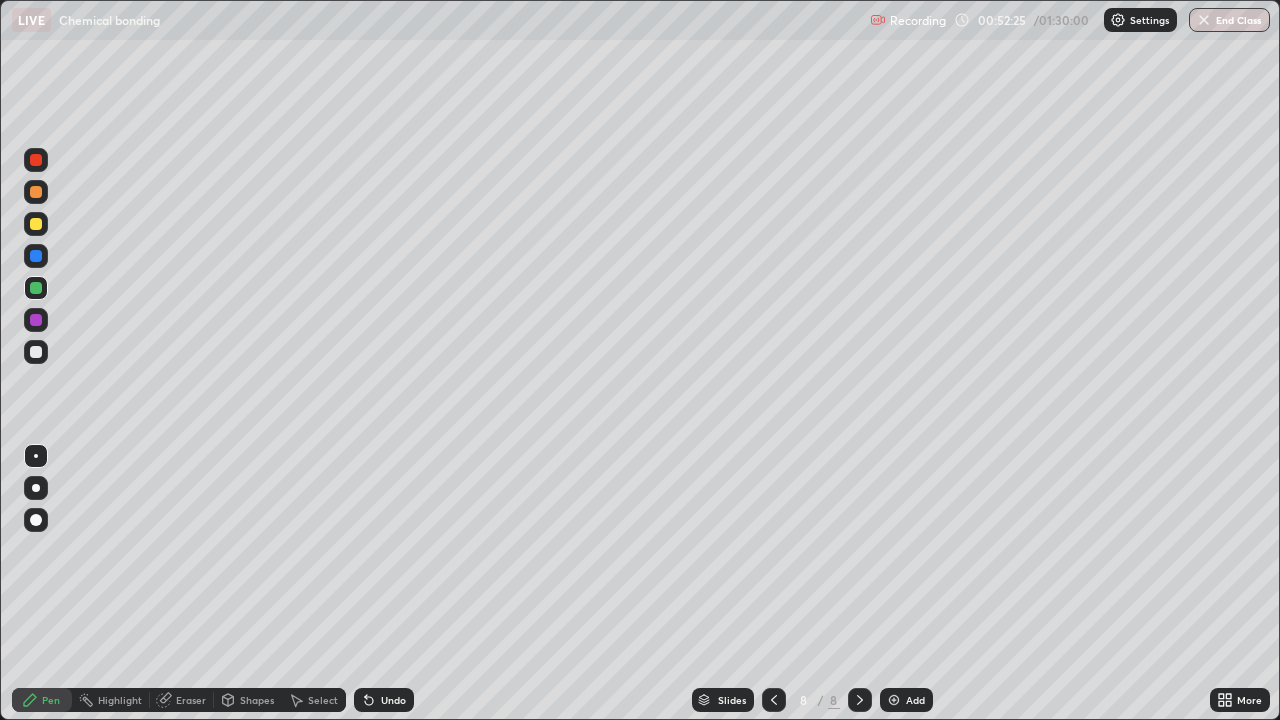 click at bounding box center (36, 256) 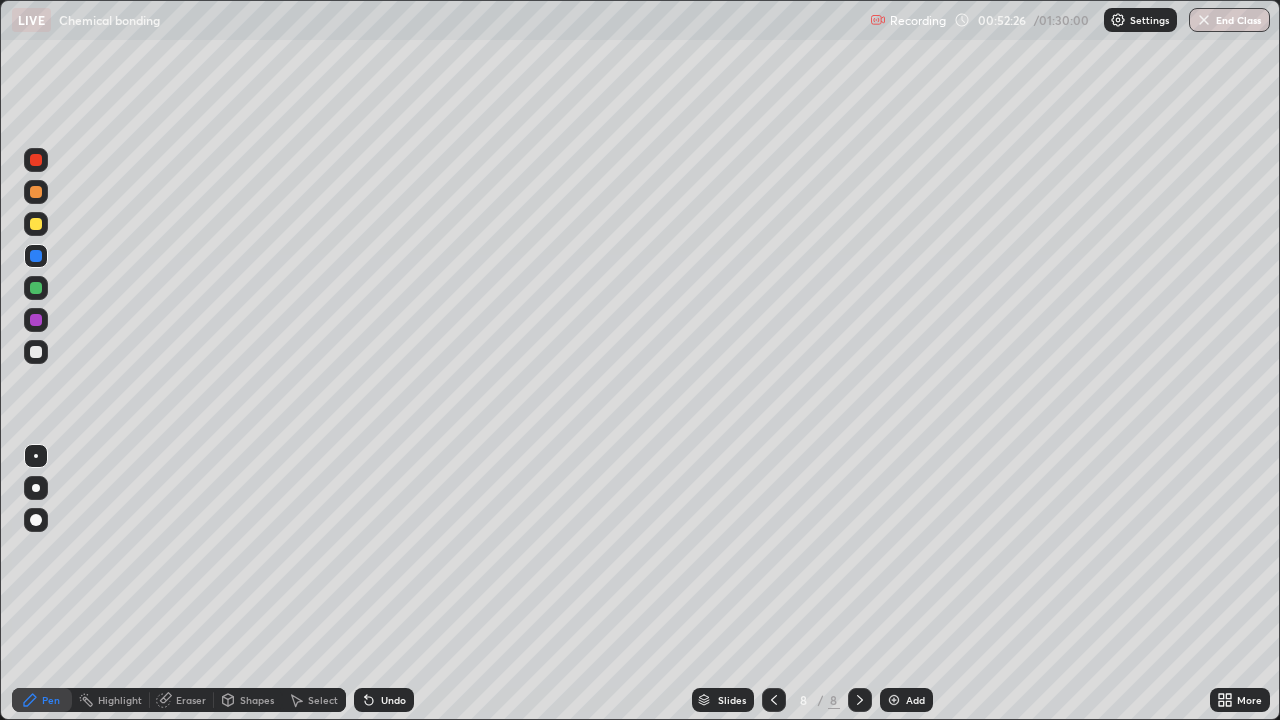 click at bounding box center (36, 224) 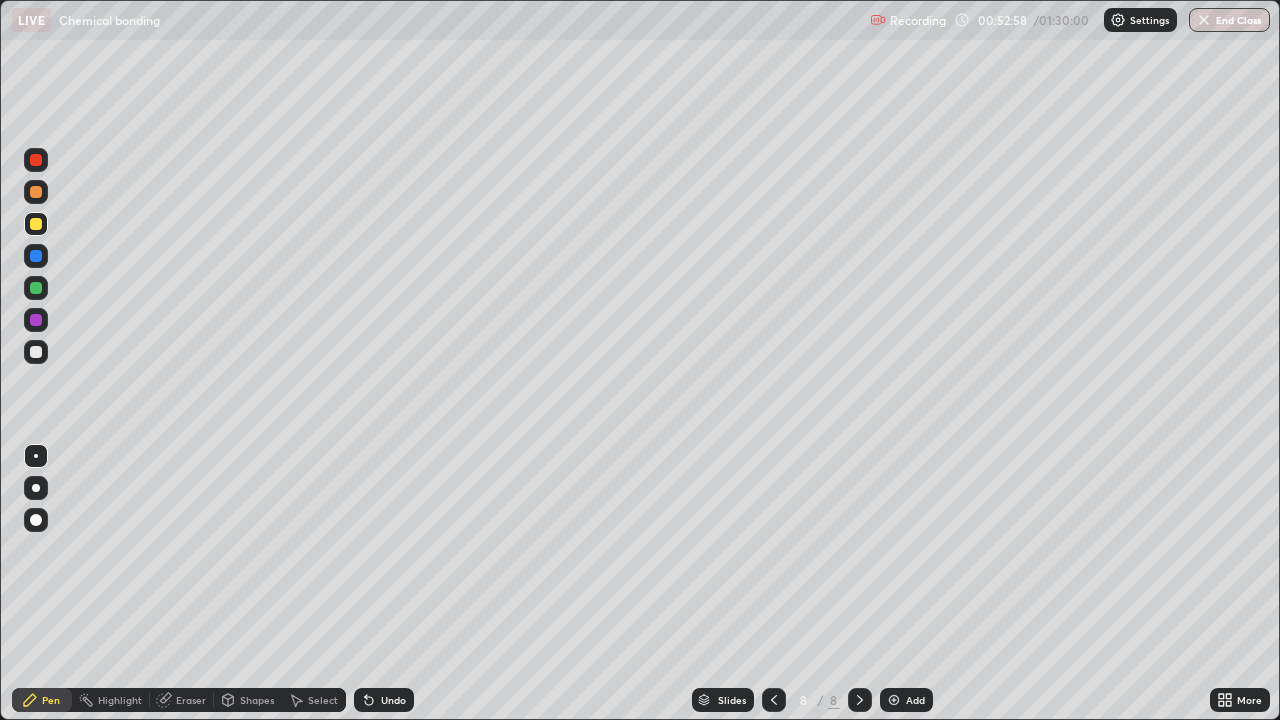 click on "Undo" at bounding box center [393, 700] 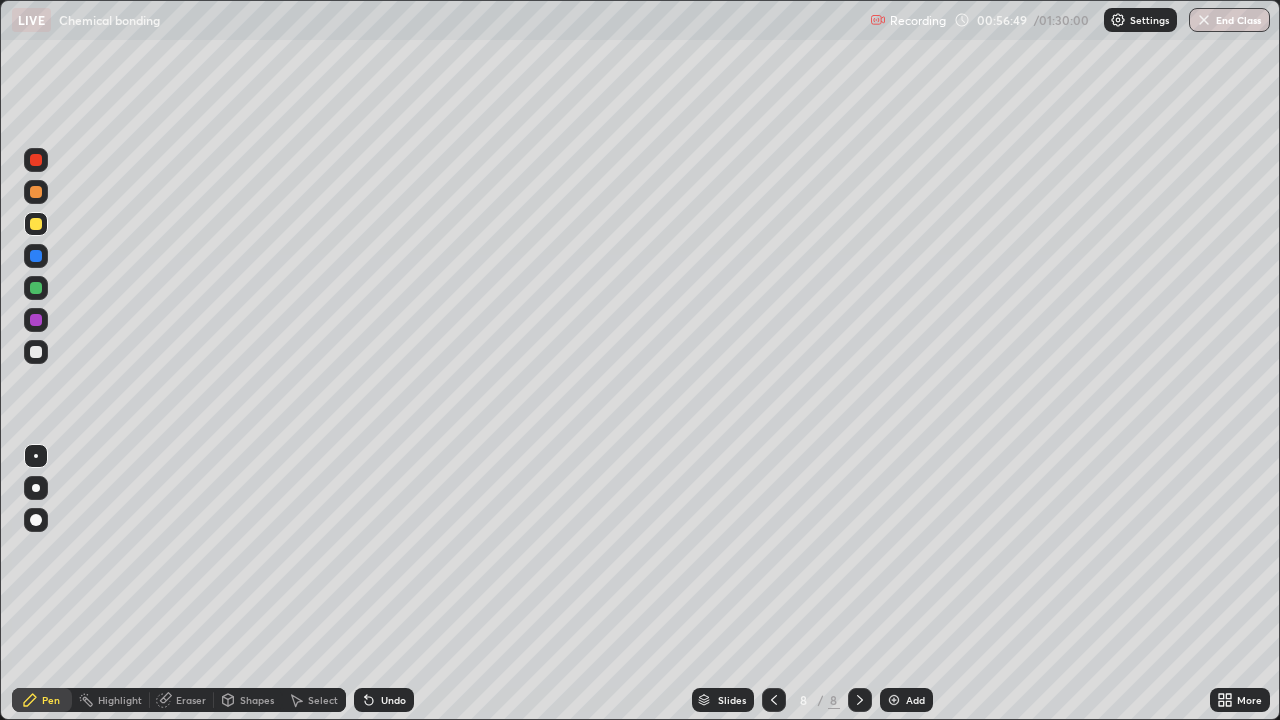click at bounding box center (894, 700) 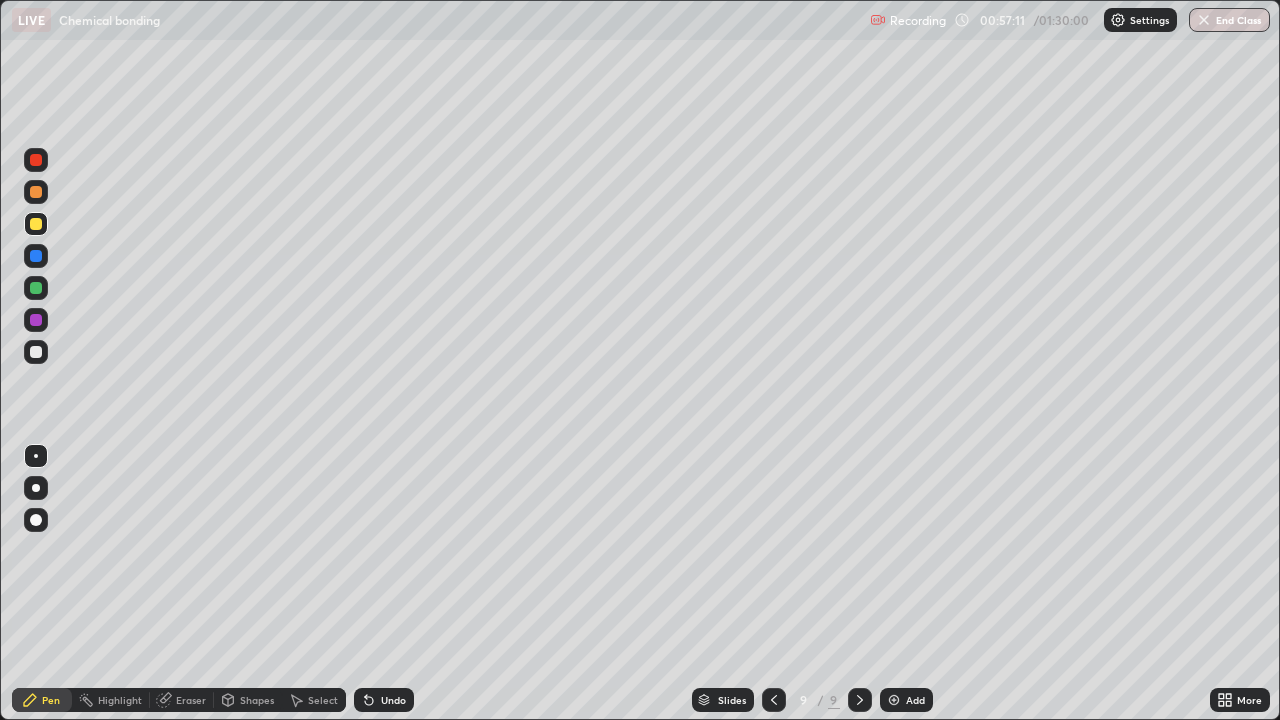 click at bounding box center [36, 256] 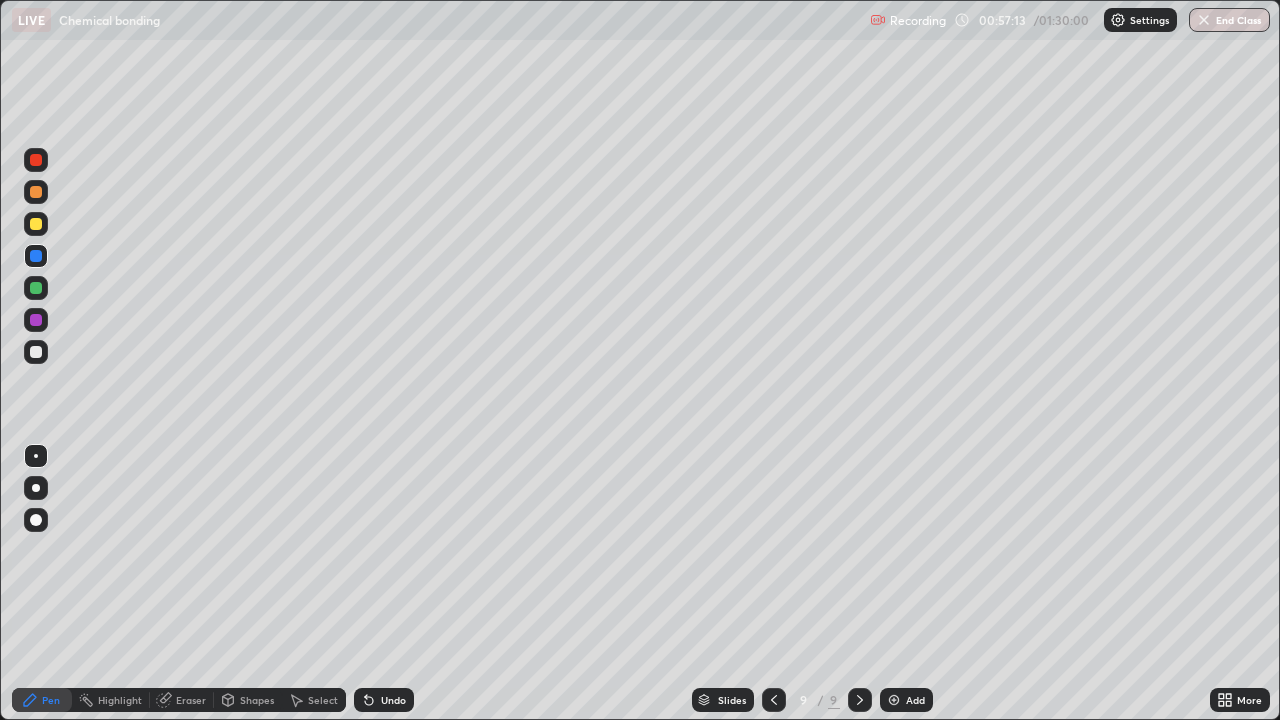 click at bounding box center (36, 320) 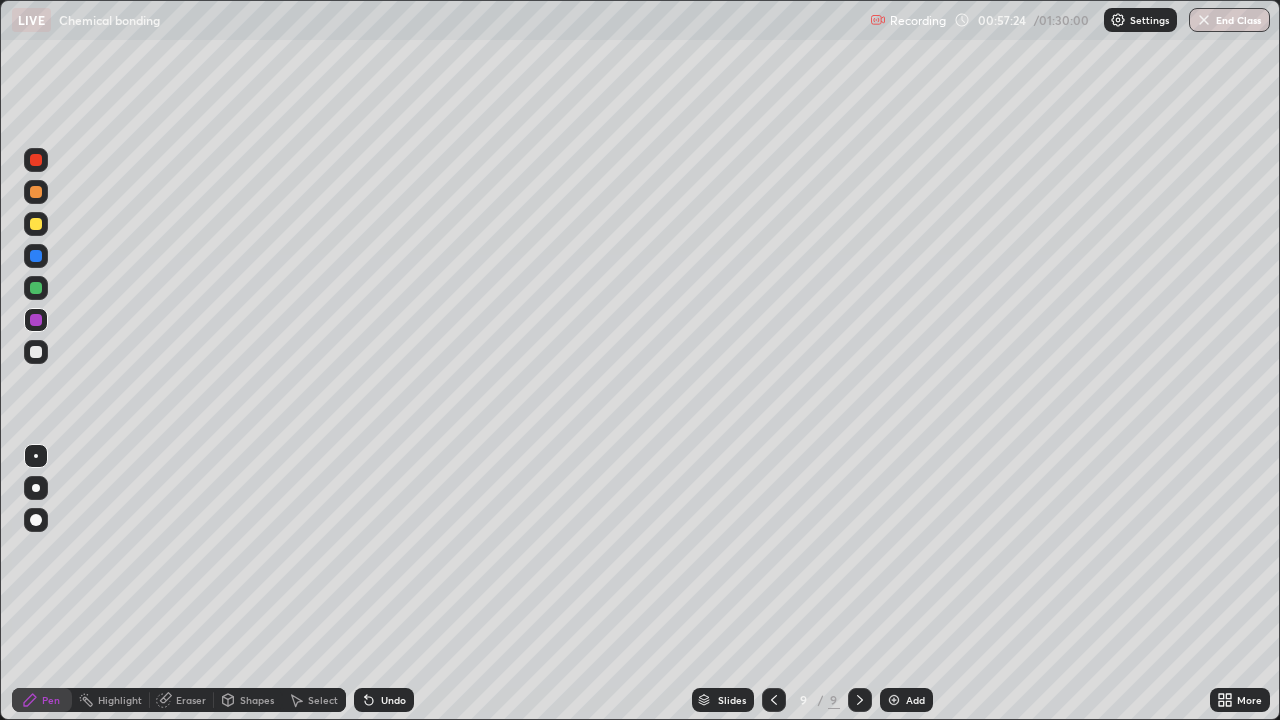 click 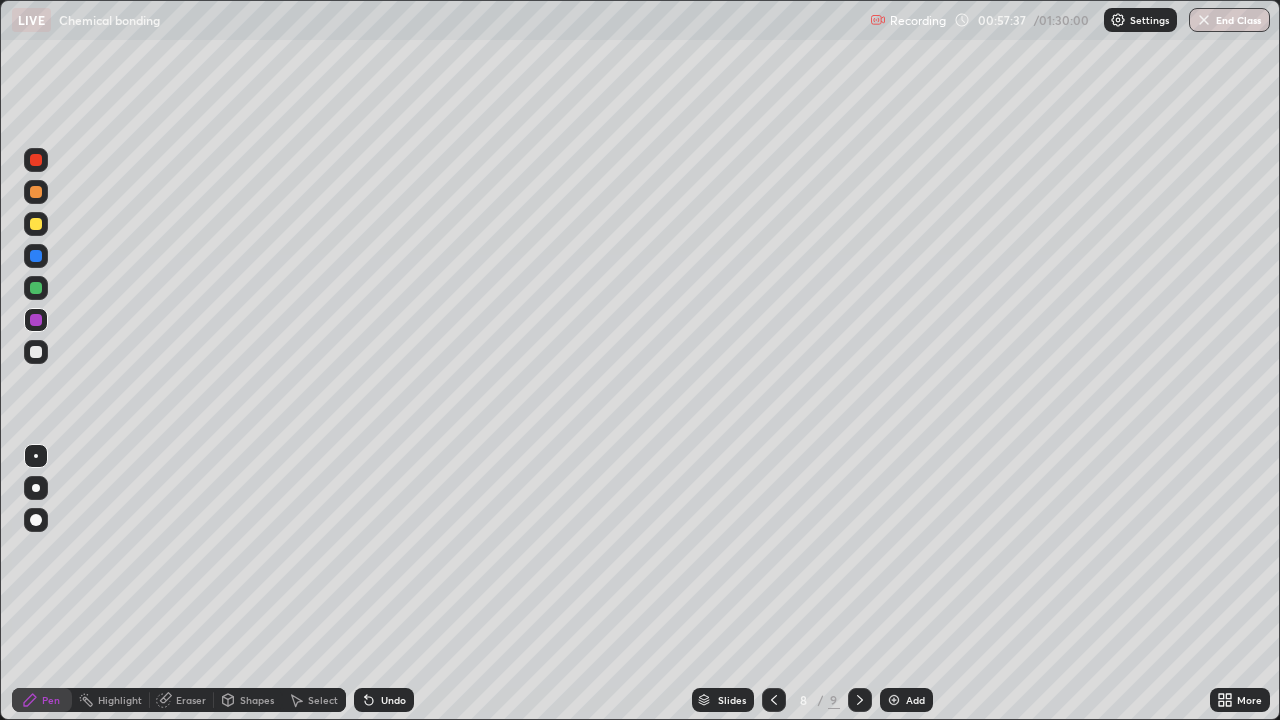 click 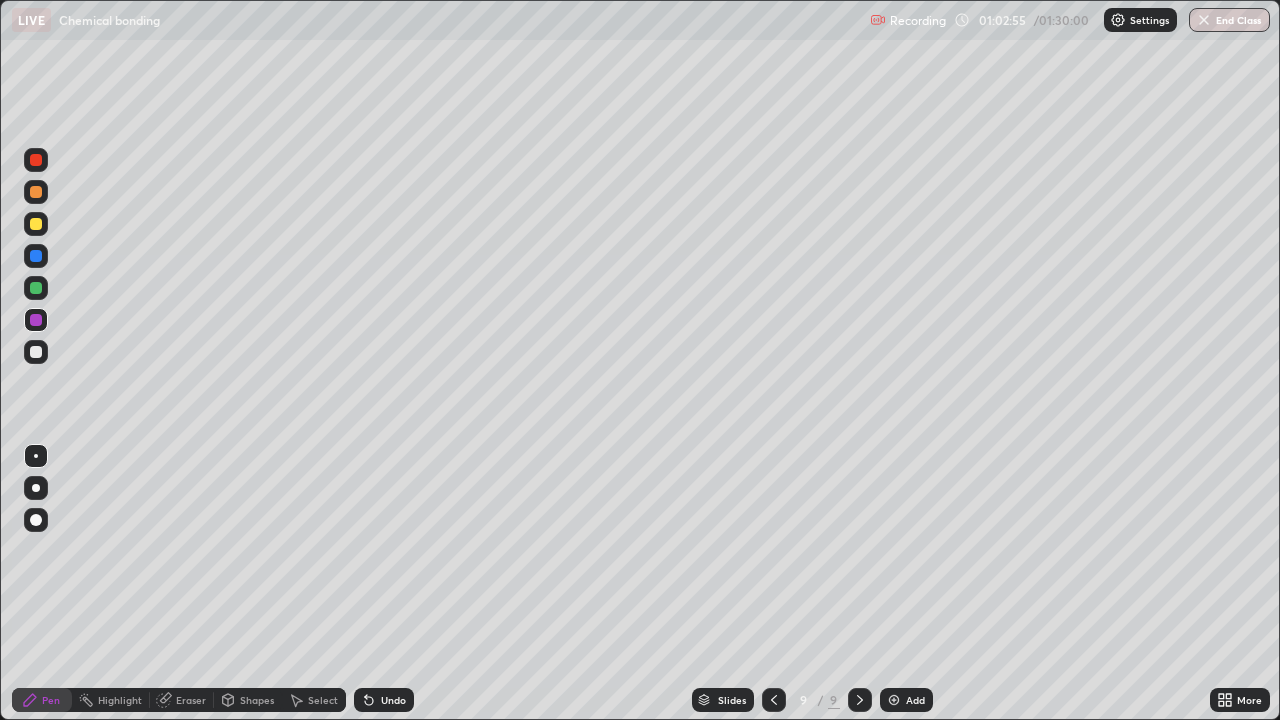 click at bounding box center [894, 700] 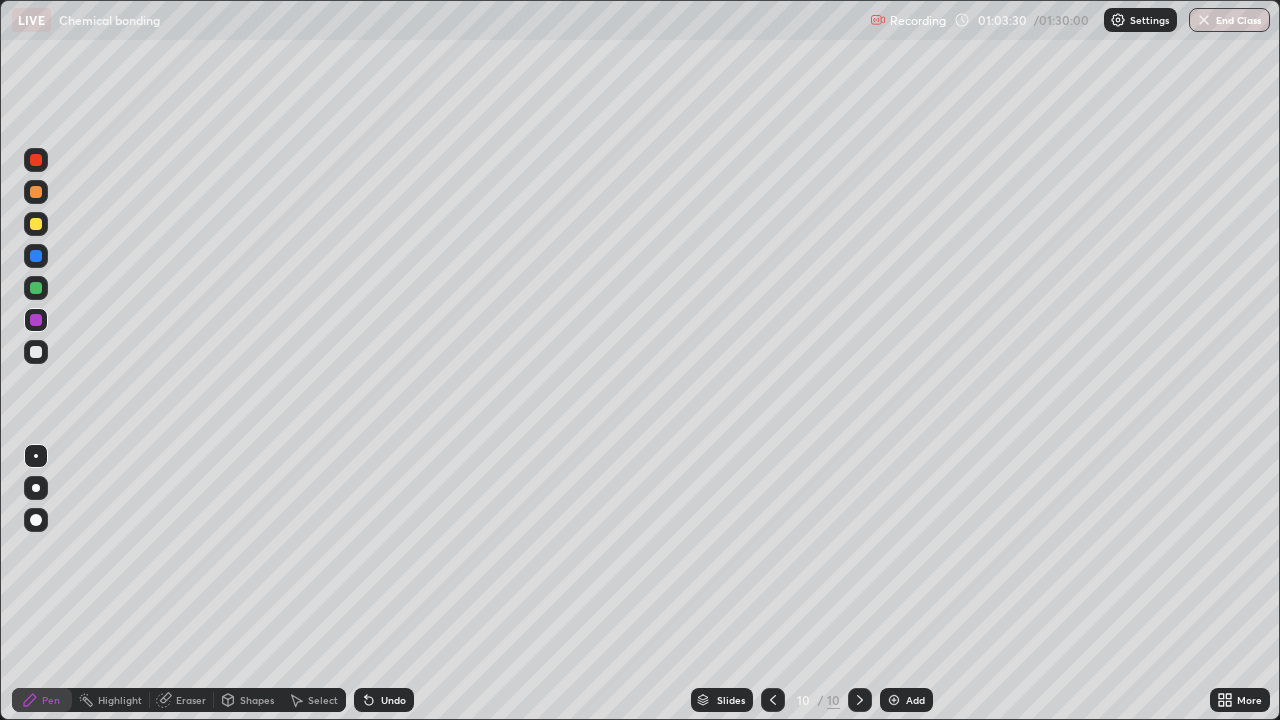 click on "Undo" at bounding box center [384, 700] 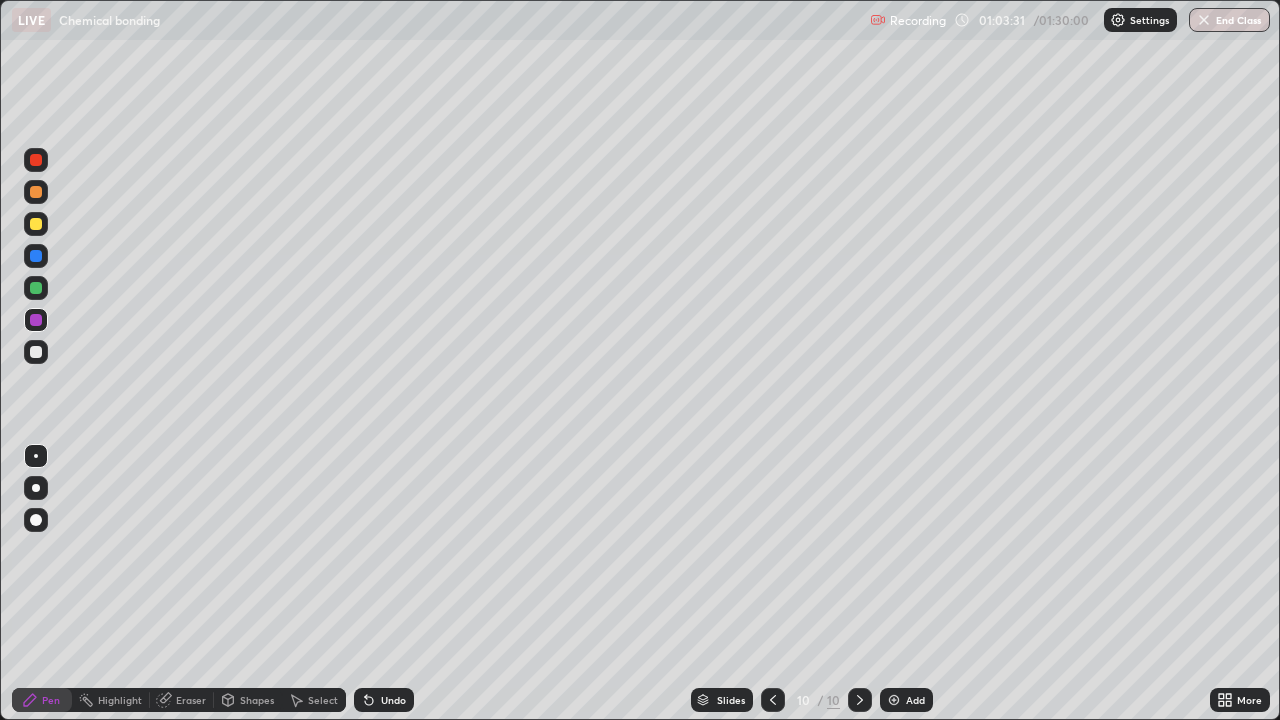 click on "Undo" at bounding box center (393, 700) 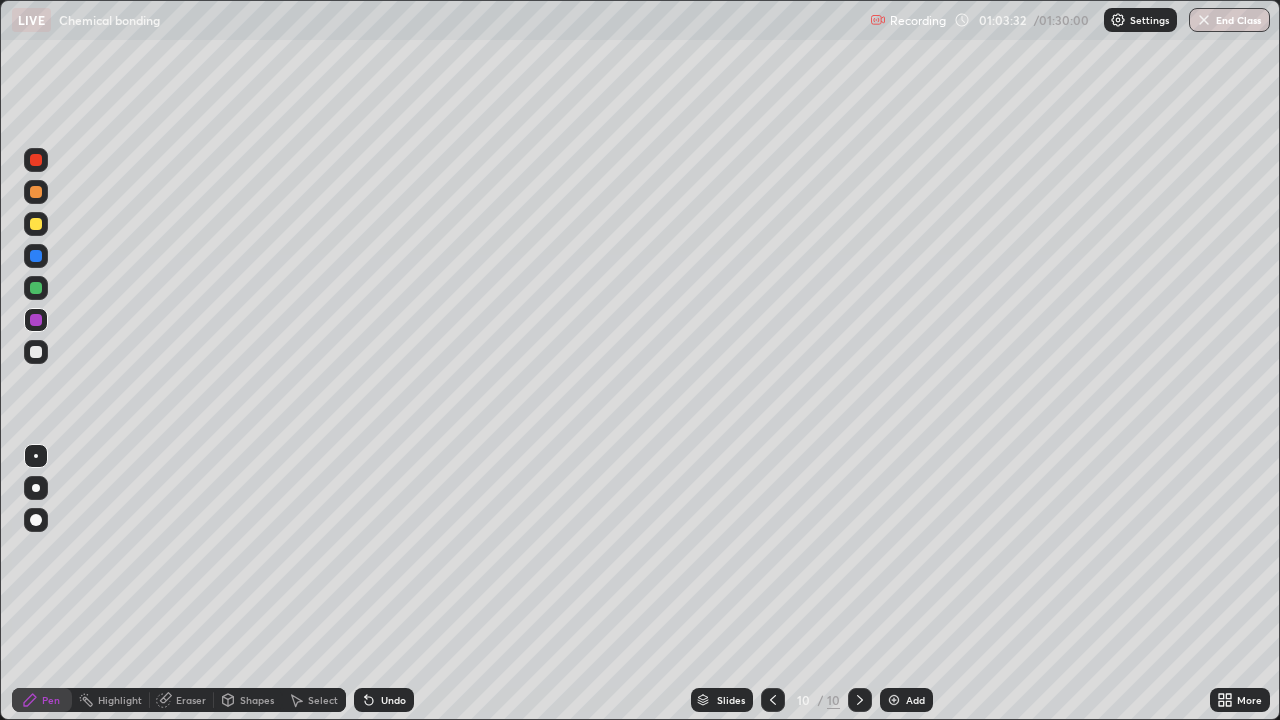 click on "Undo" at bounding box center (384, 700) 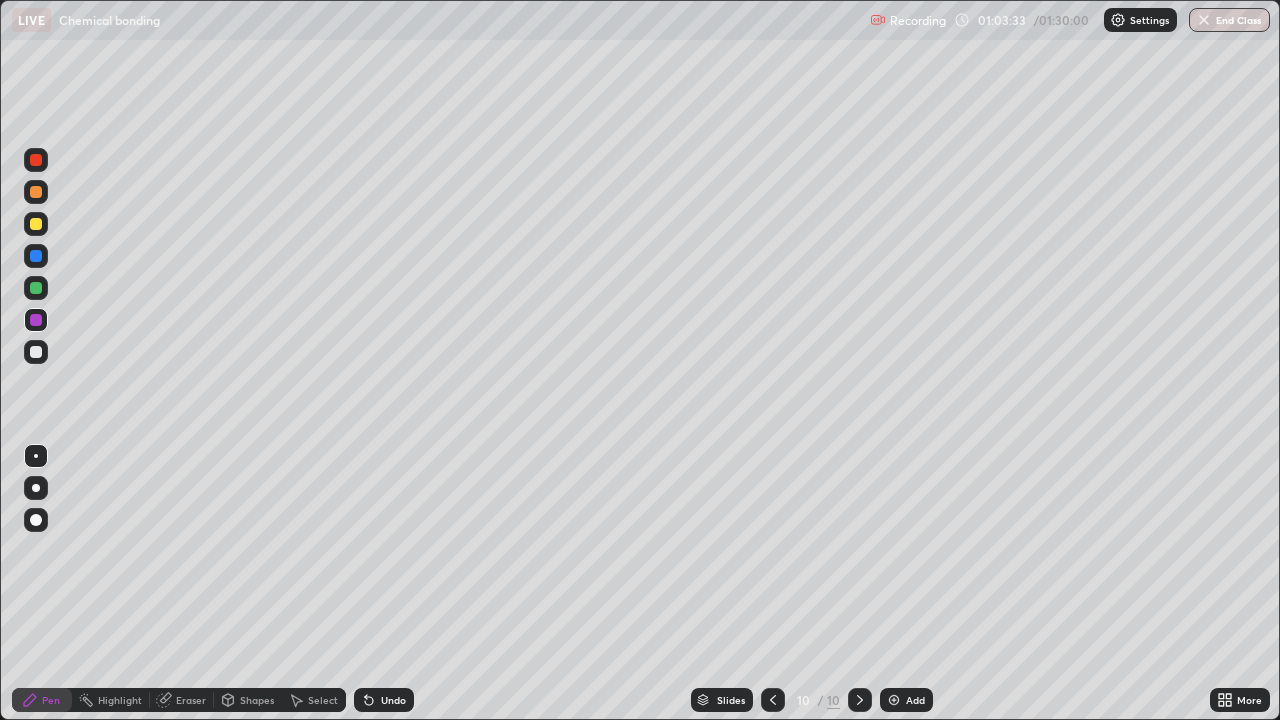 click 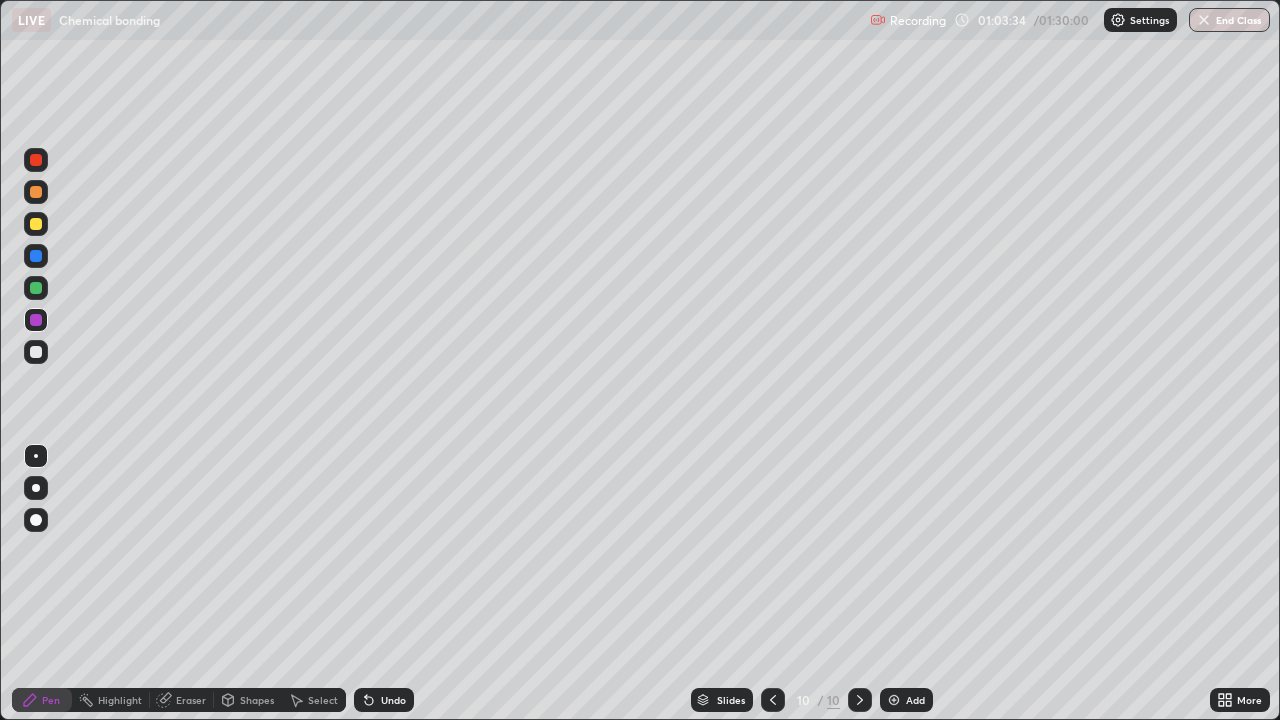 click 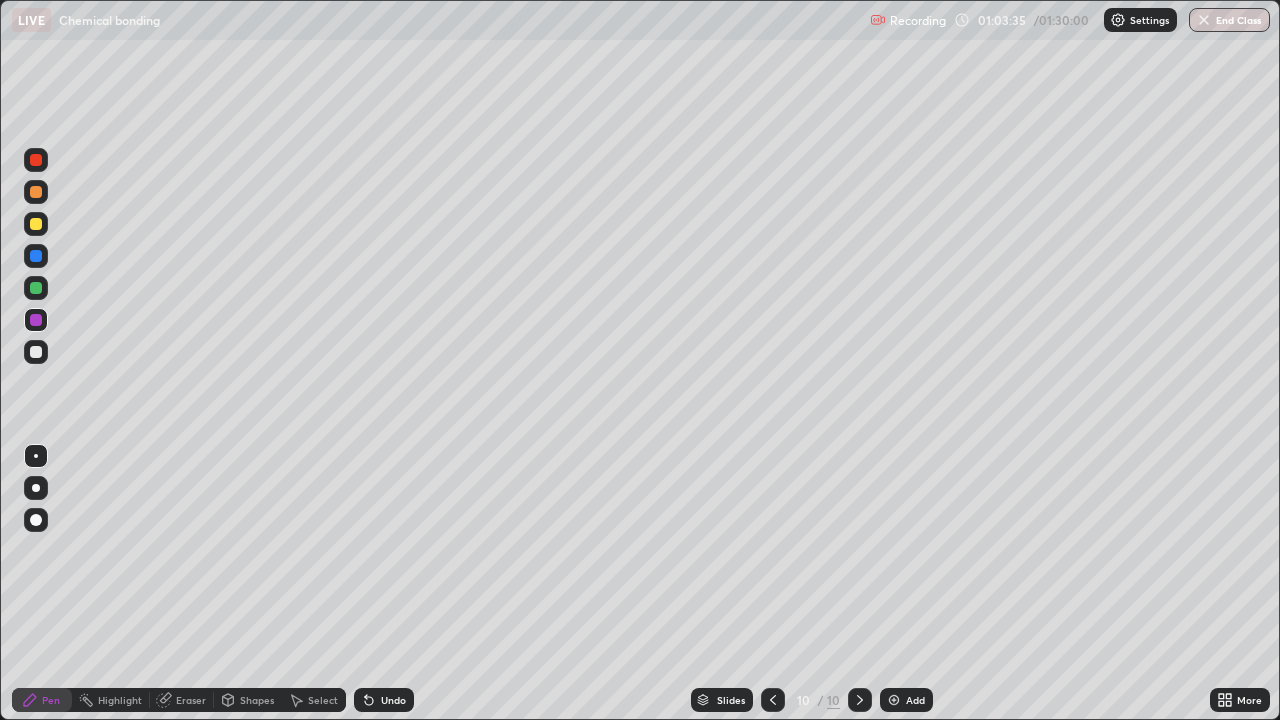 click 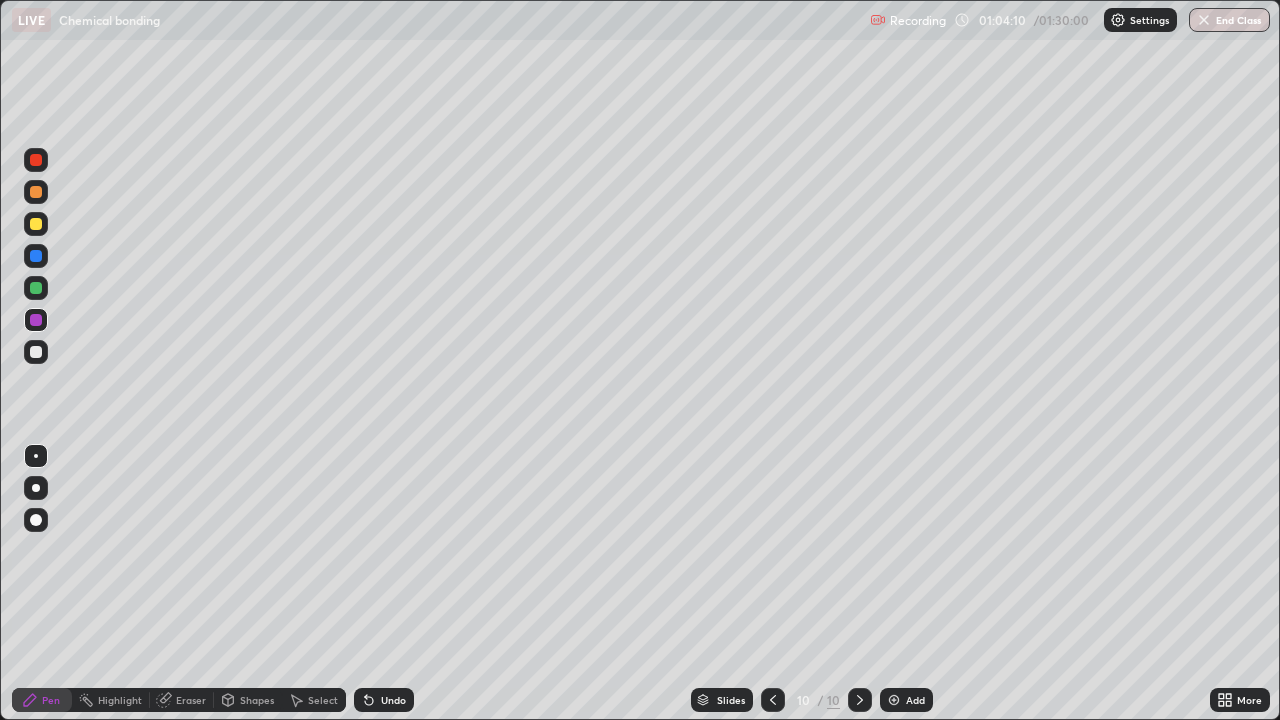 click at bounding box center [36, 288] 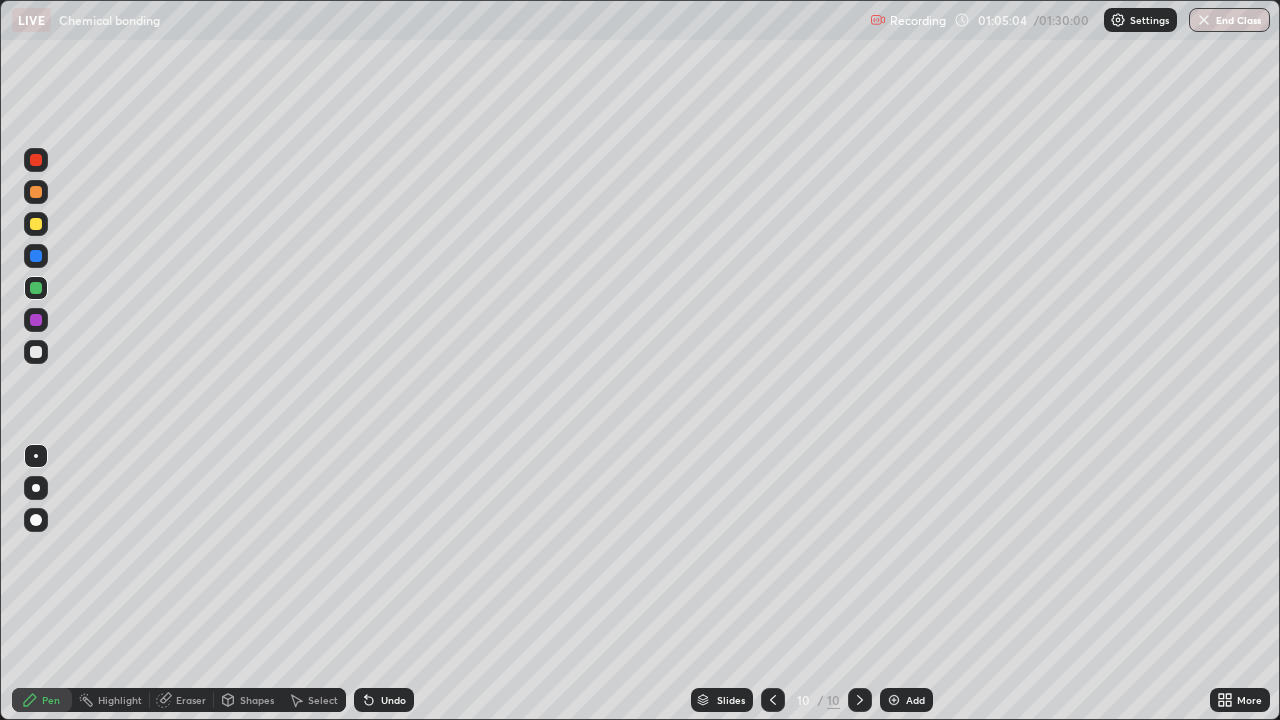 click on "Undo" at bounding box center (393, 700) 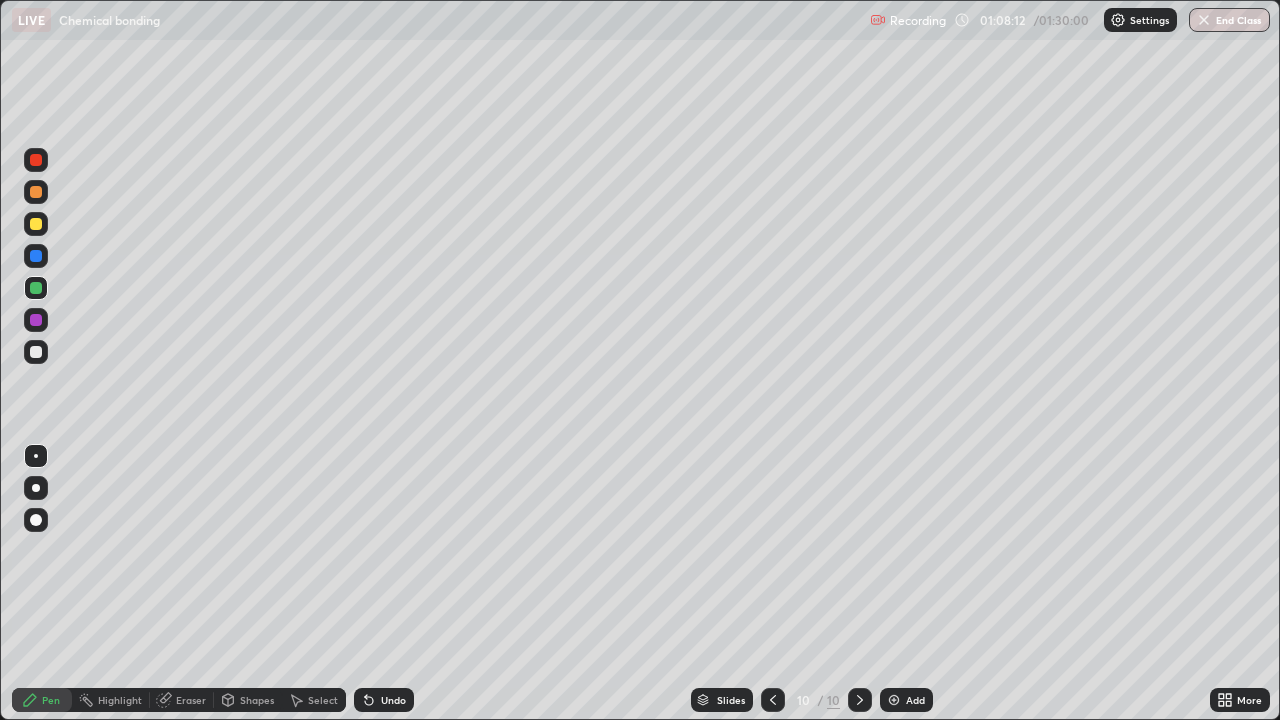 click at bounding box center [894, 700] 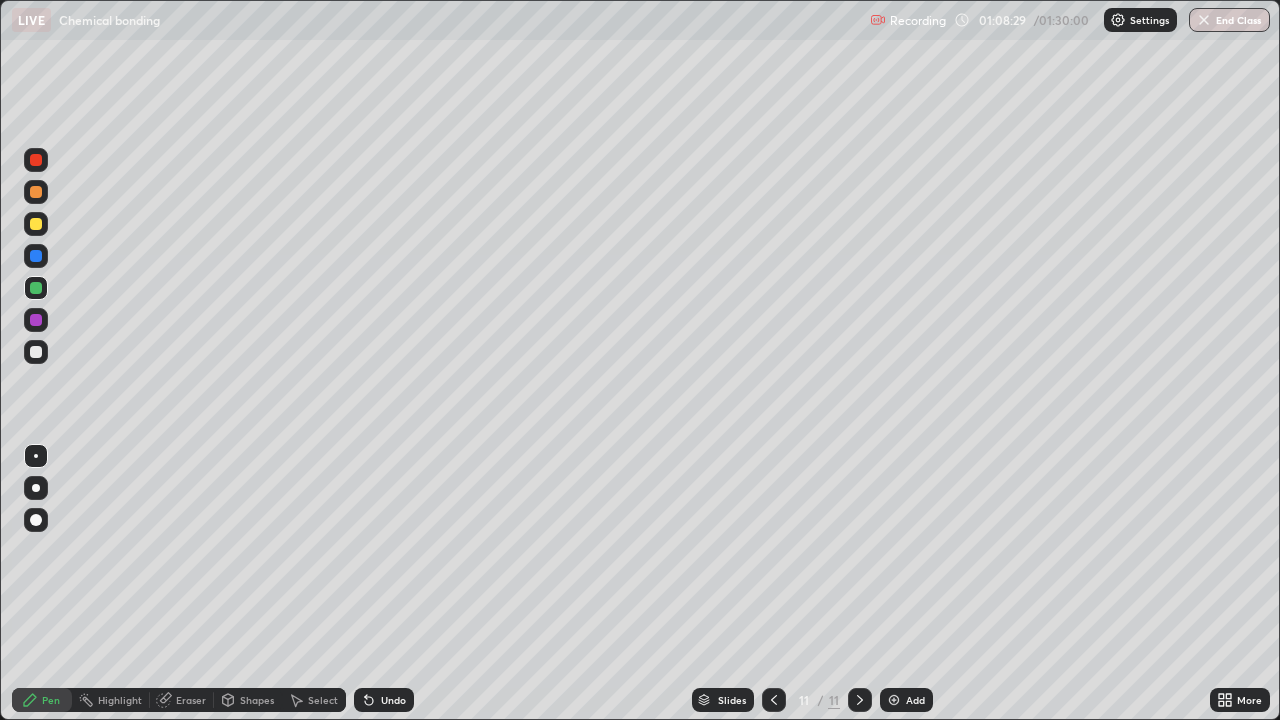 click at bounding box center [36, 224] 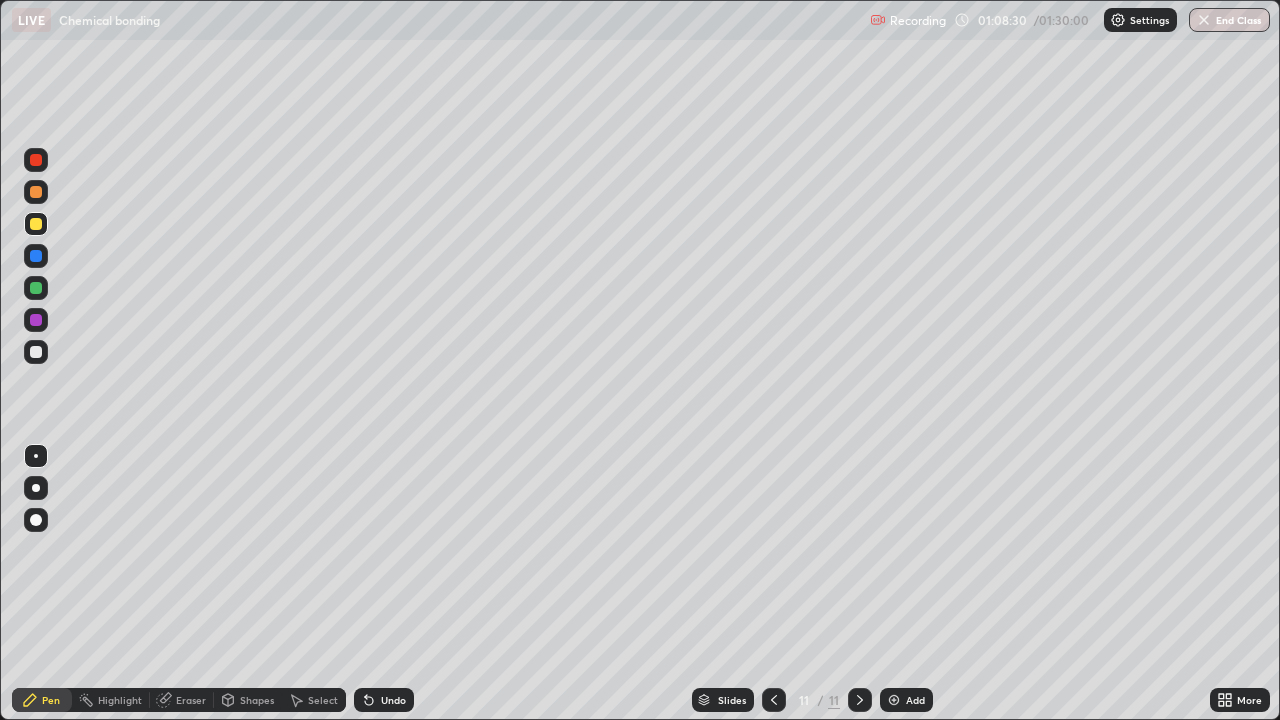 click at bounding box center (36, 320) 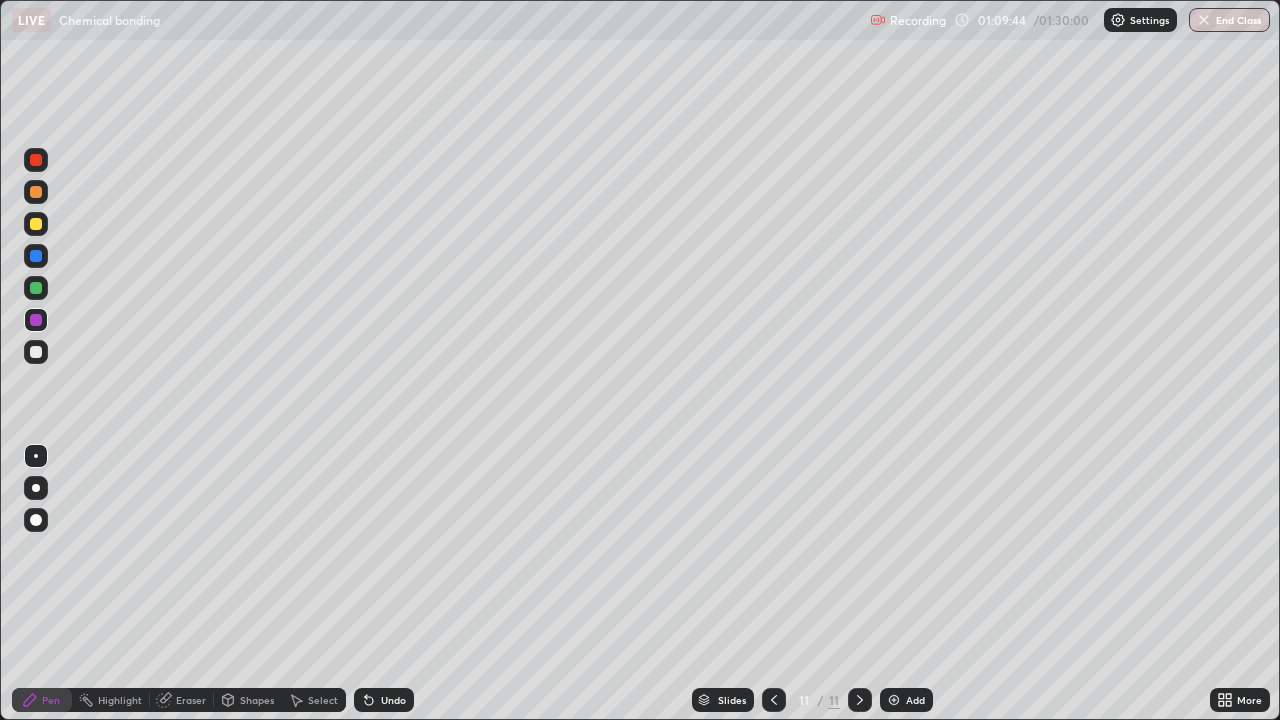 click at bounding box center (894, 700) 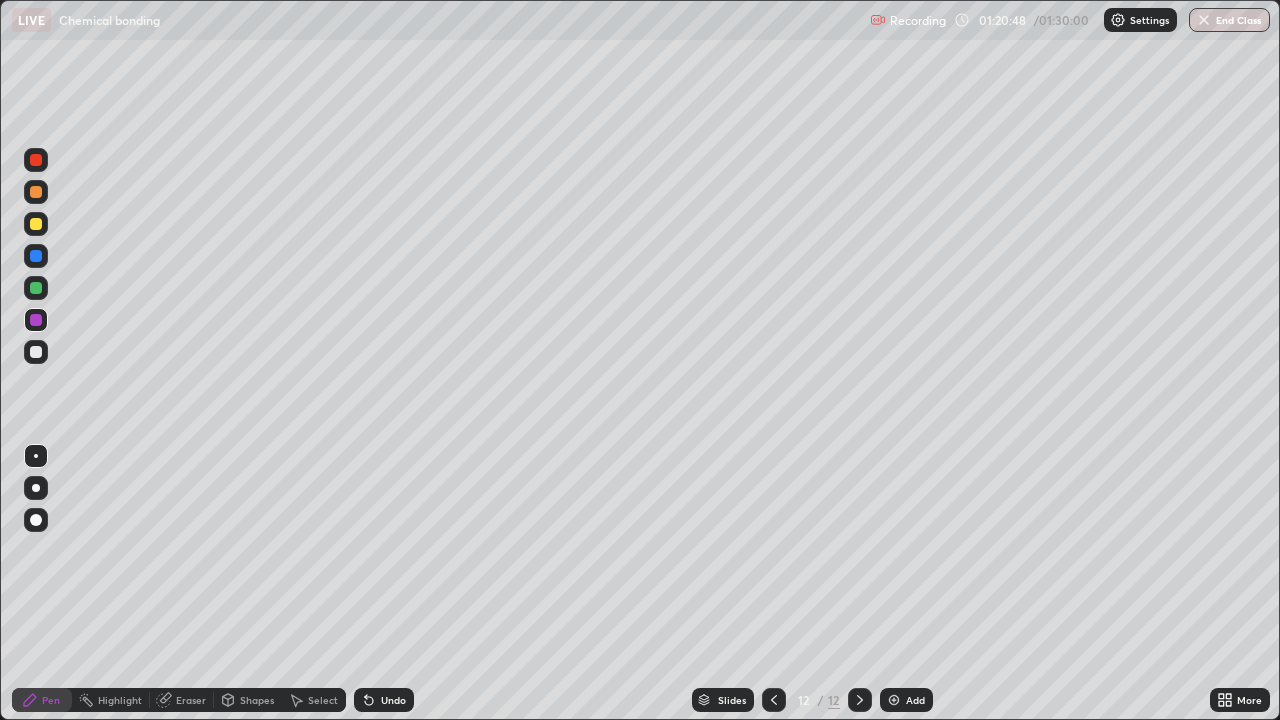 click at bounding box center [894, 700] 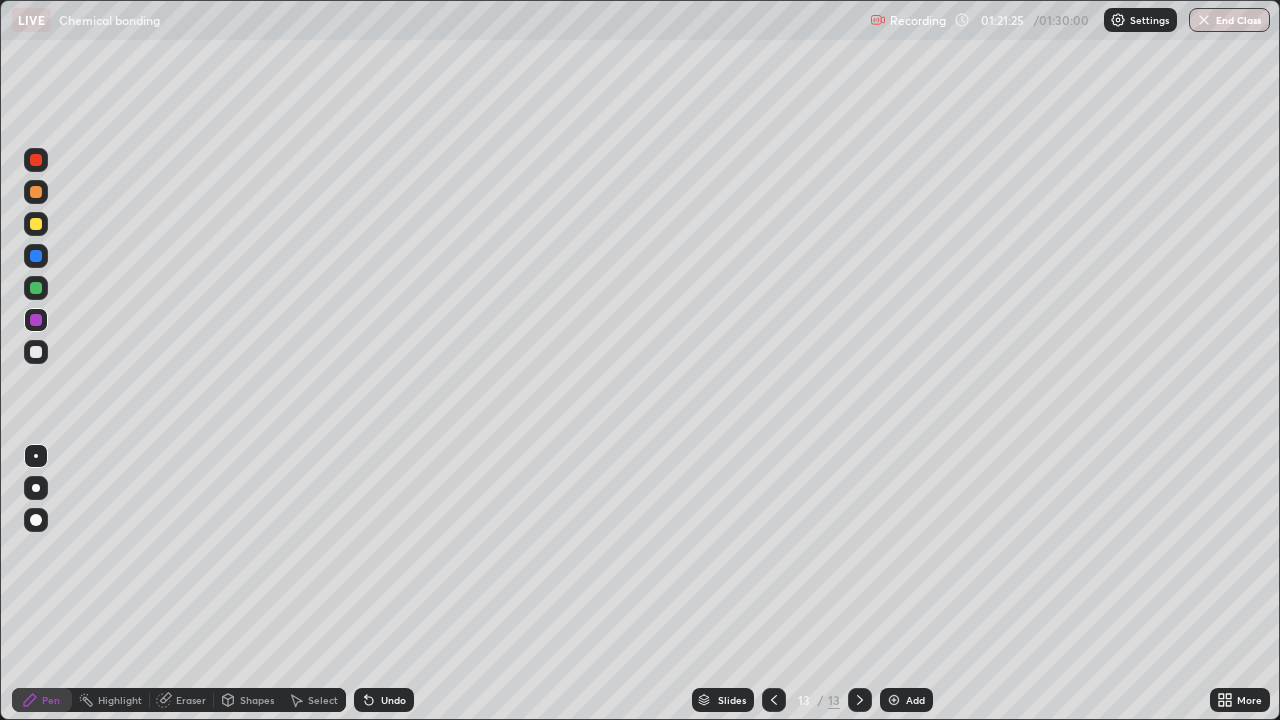 click on "Undo" at bounding box center [384, 700] 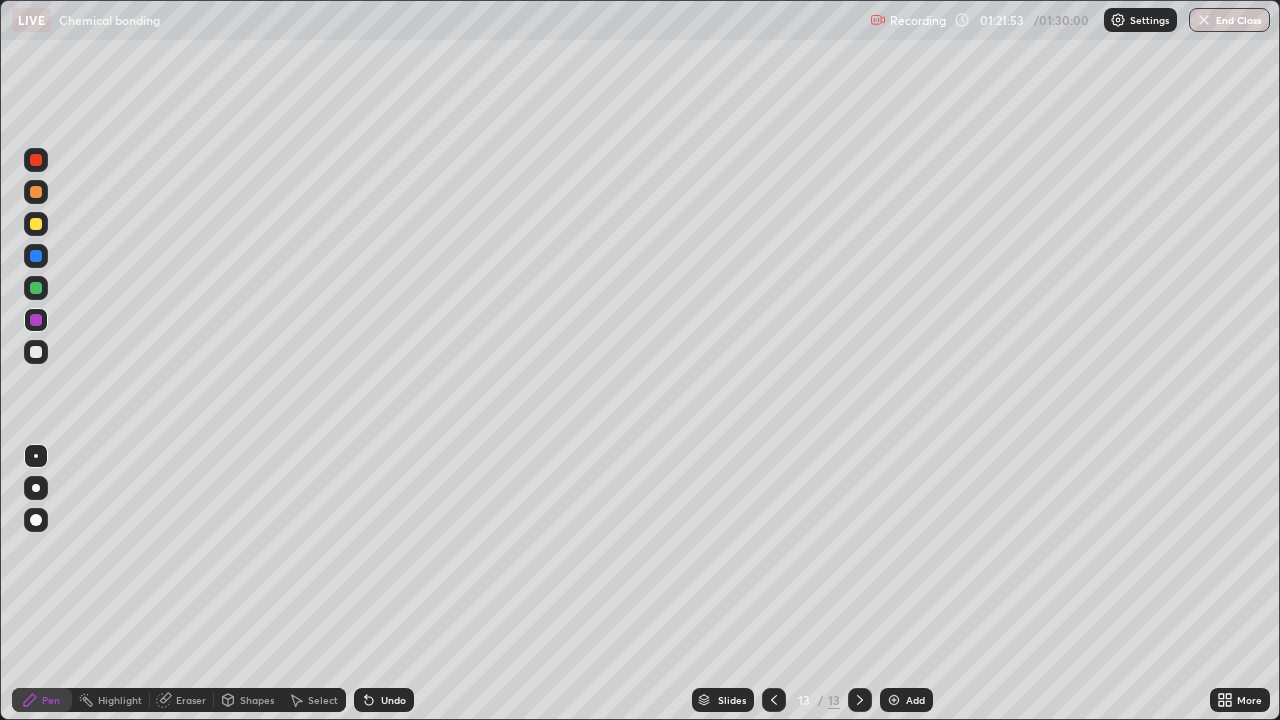 click at bounding box center [36, 352] 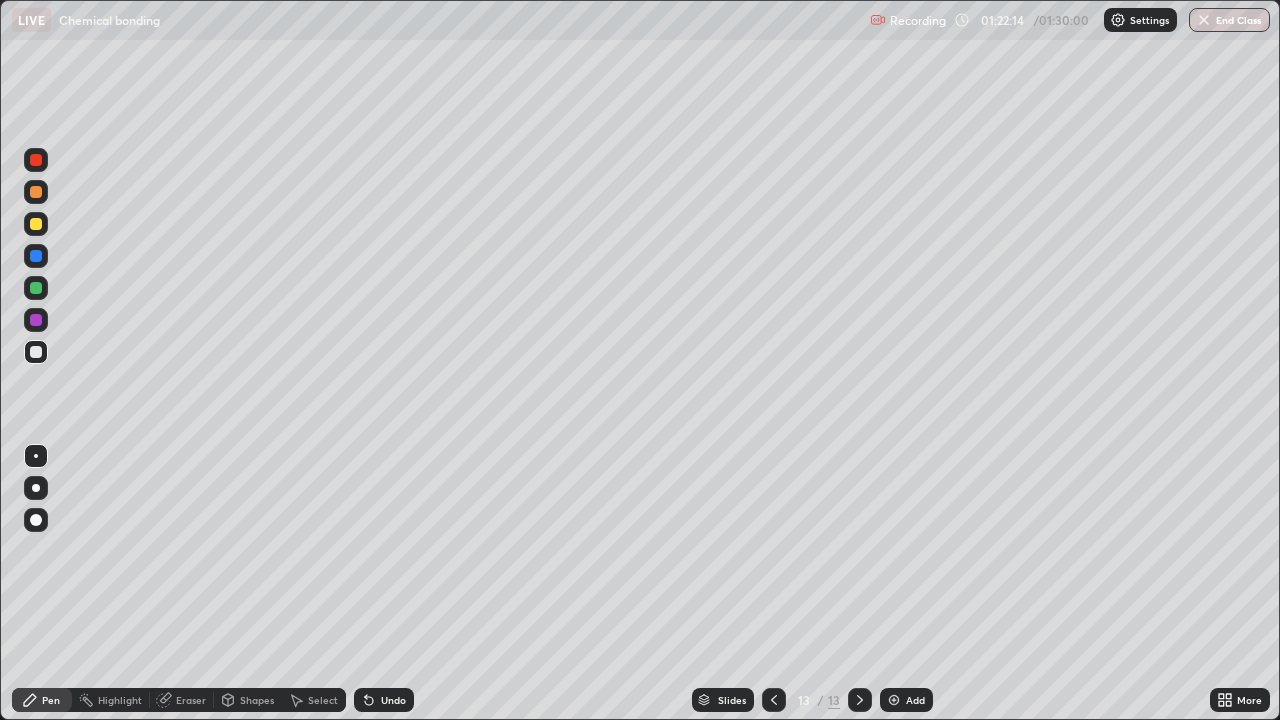 click on "Undo" at bounding box center [393, 700] 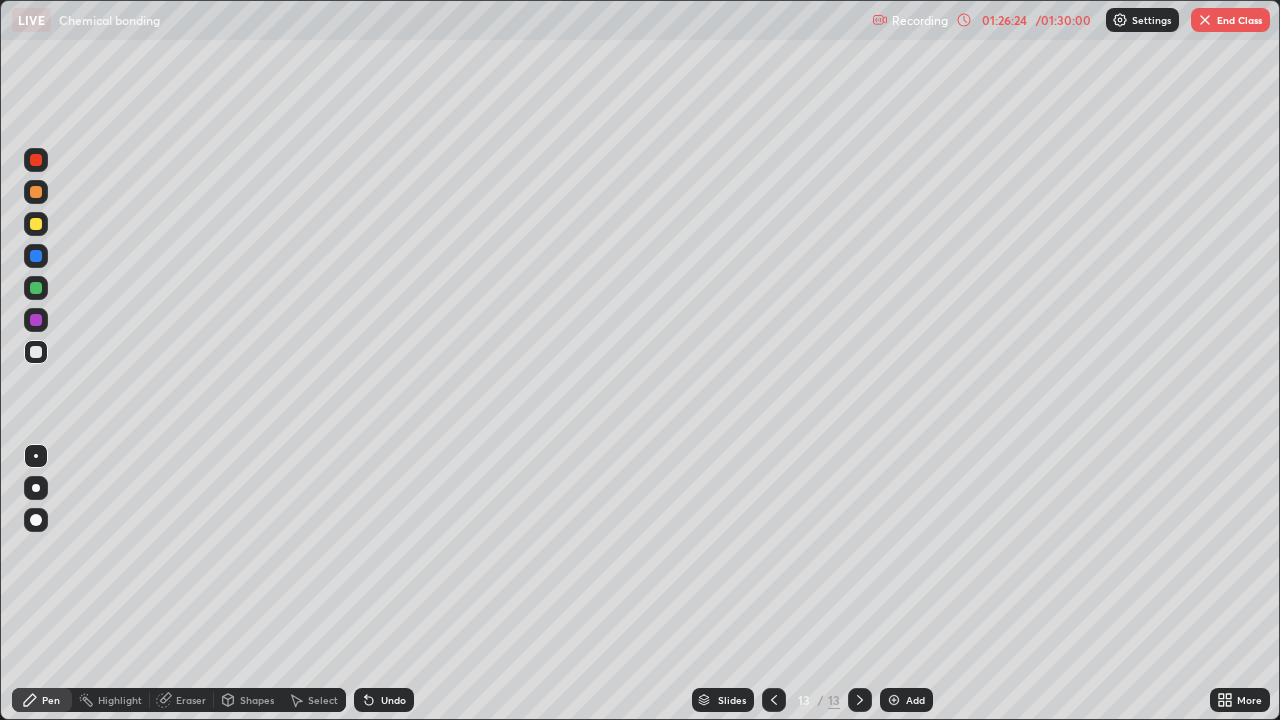 click on "End Class" at bounding box center (1230, 20) 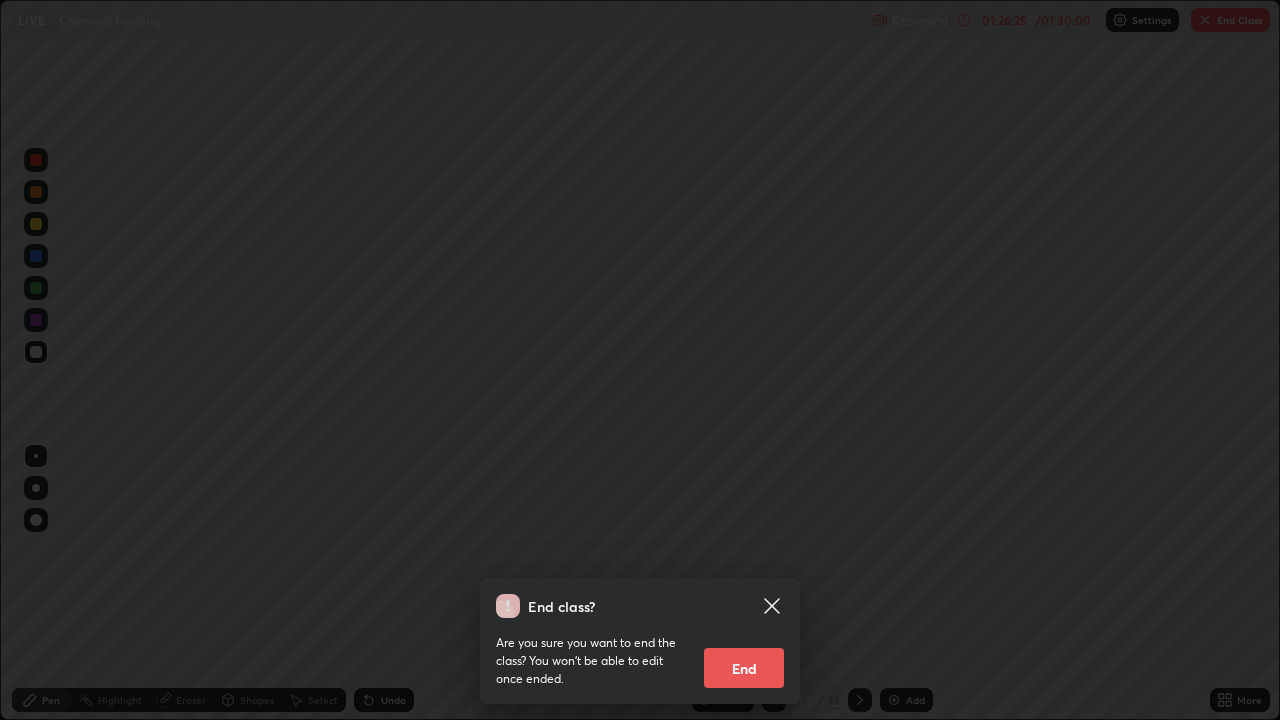 click on "End" at bounding box center [744, 668] 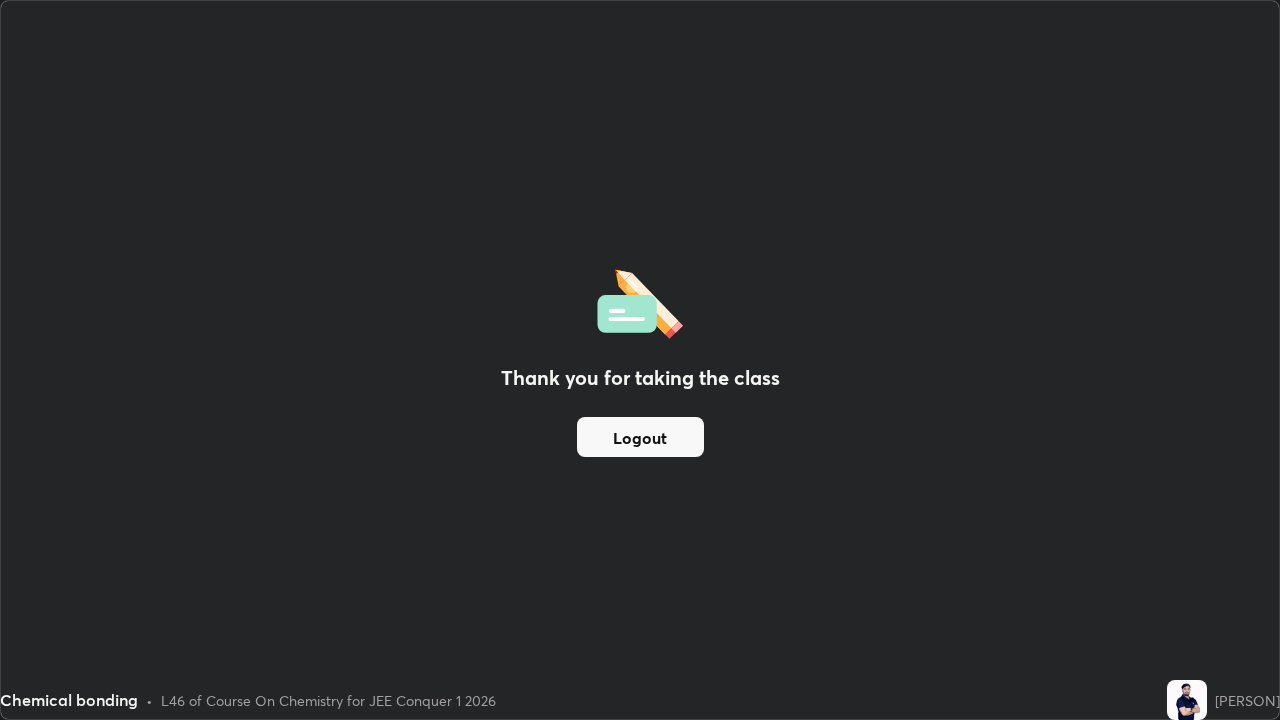 click on "Logout" at bounding box center [640, 437] 